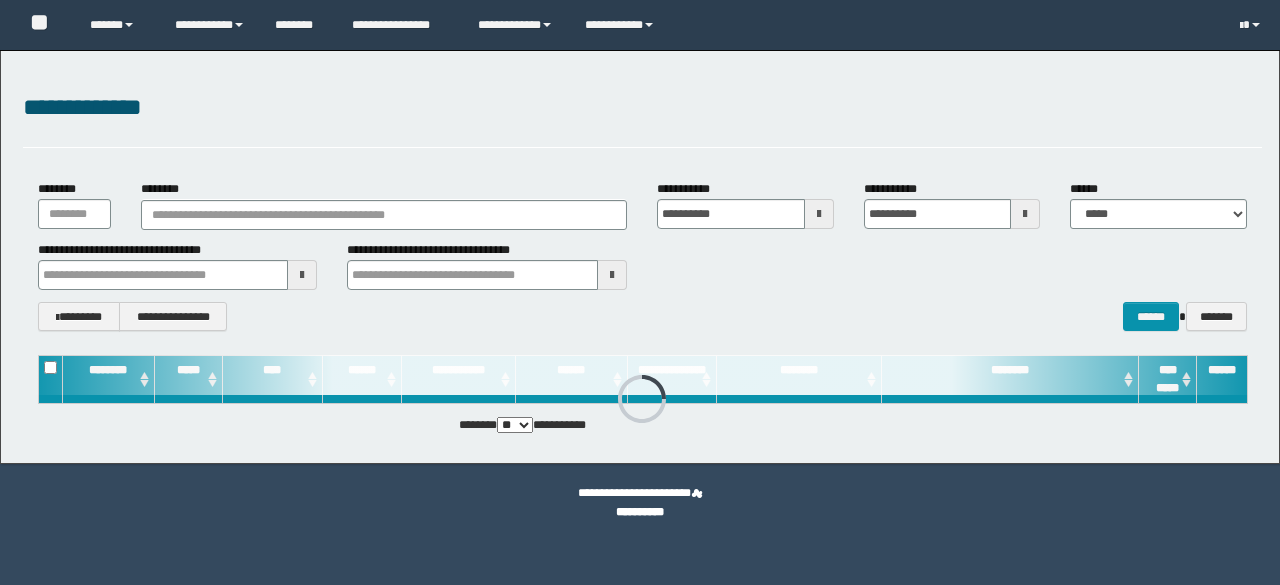 scroll, scrollTop: 0, scrollLeft: 0, axis: both 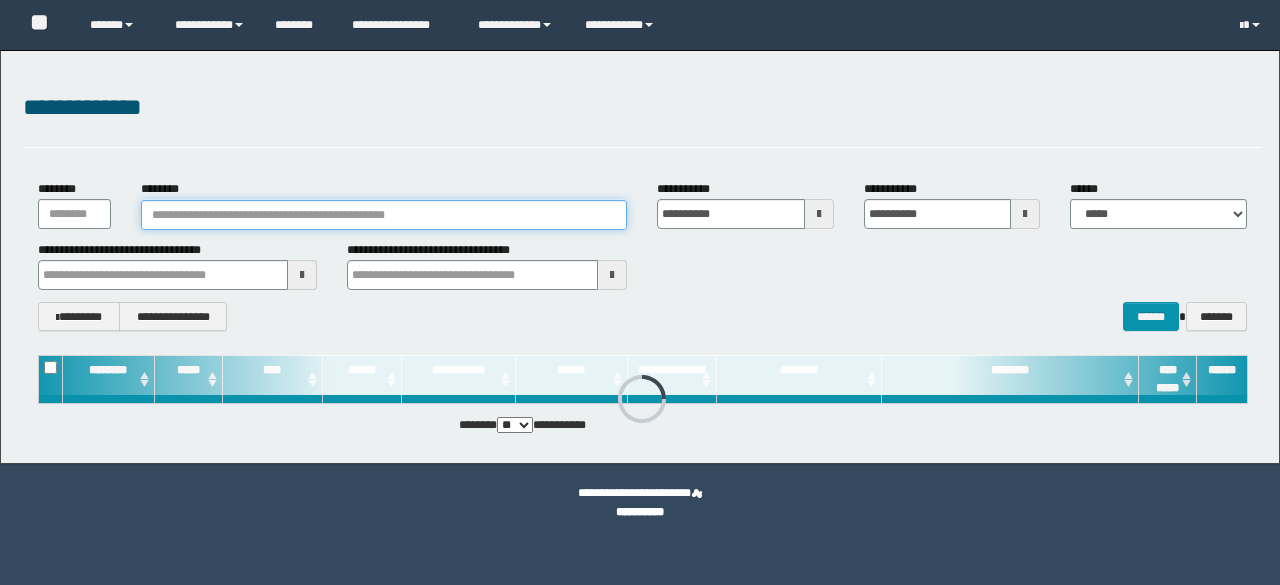click on "********" at bounding box center (384, 215) 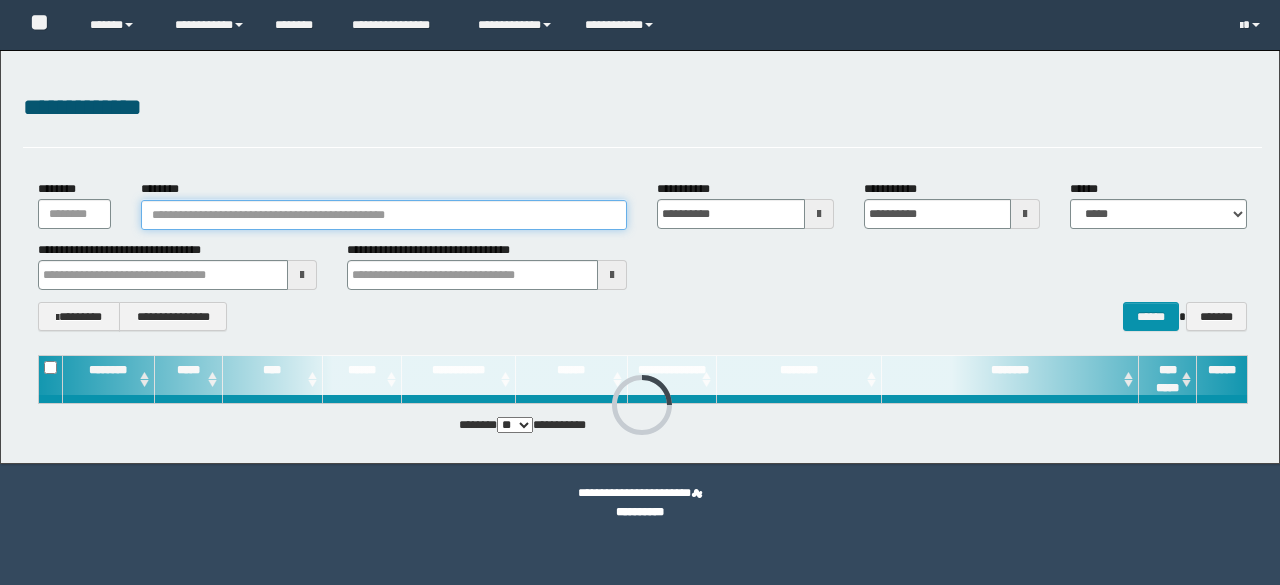 scroll, scrollTop: 0, scrollLeft: 0, axis: both 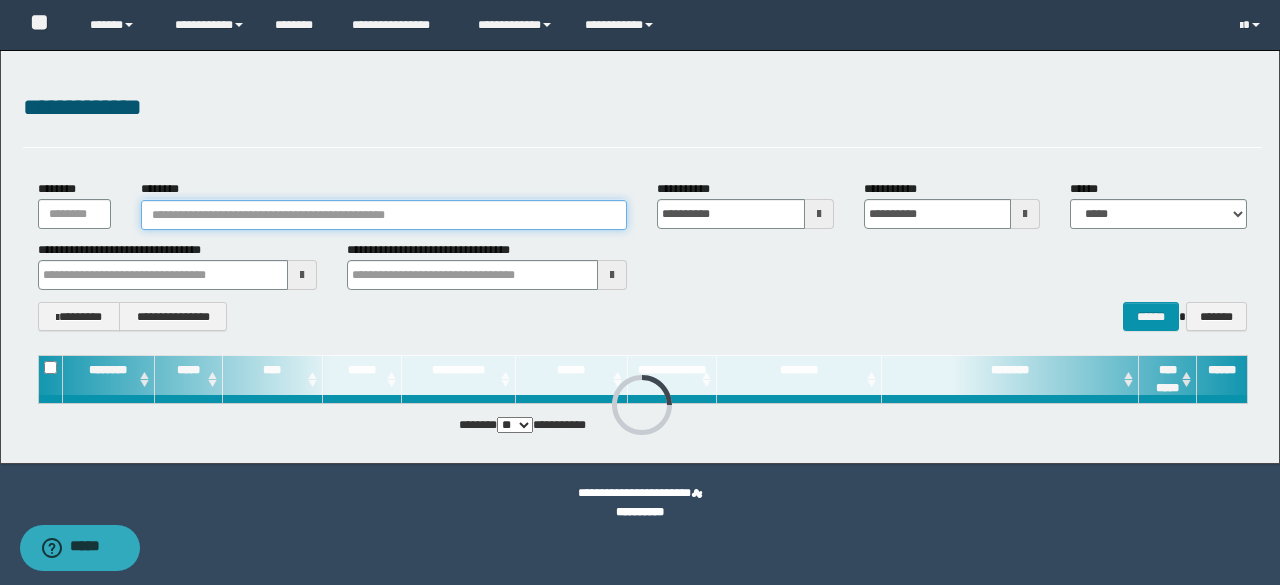 paste on "**********" 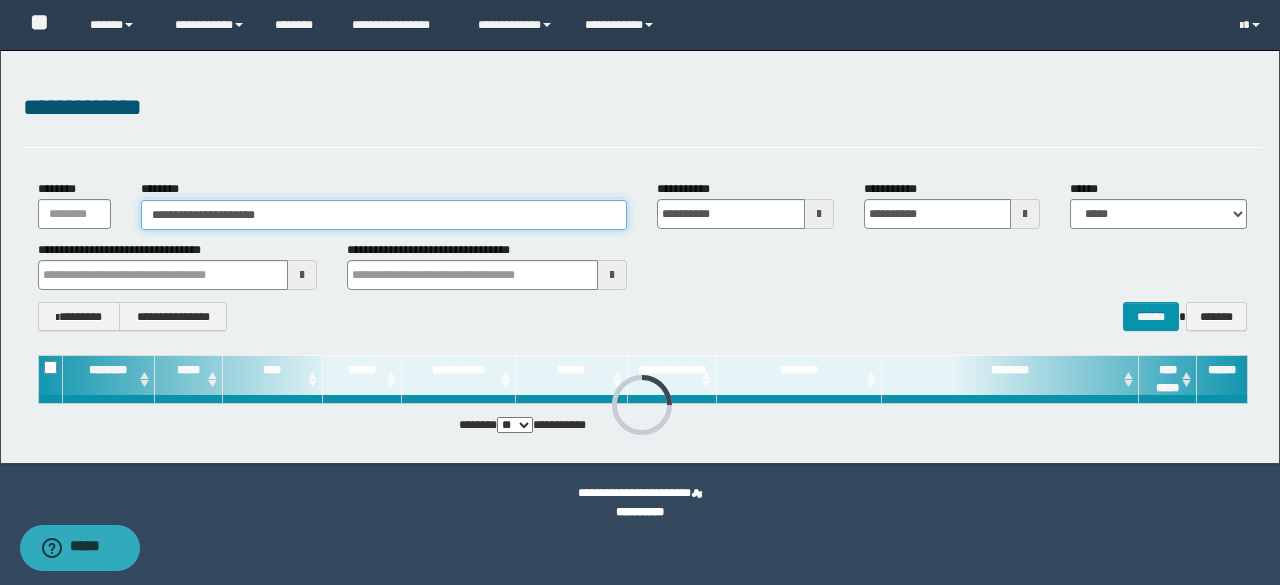 type on "**********" 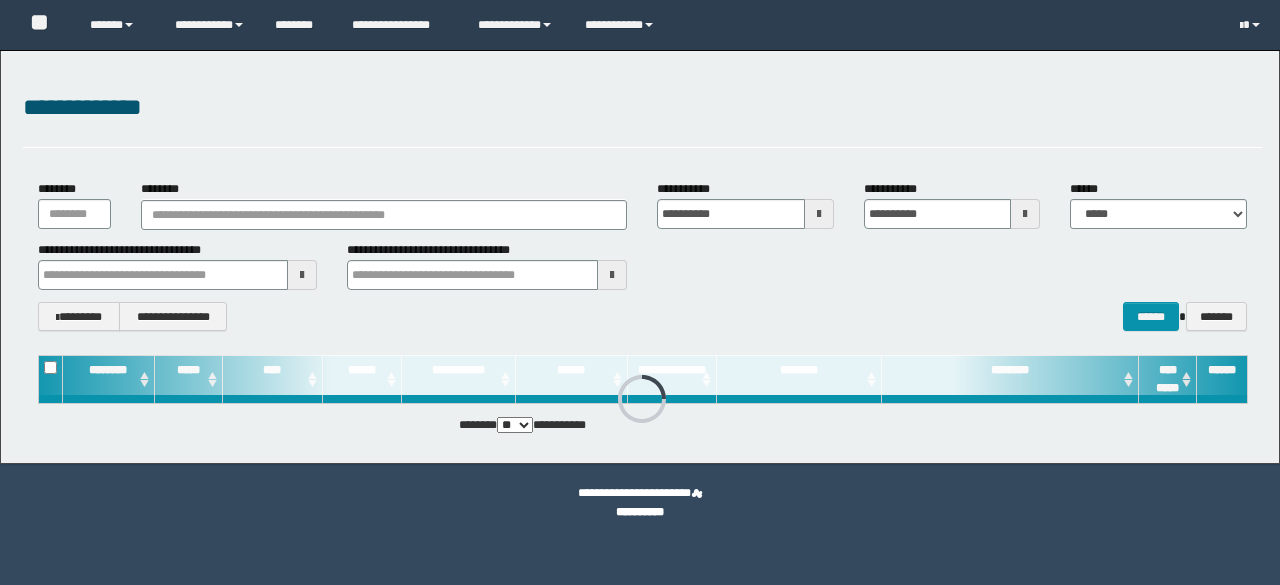 scroll, scrollTop: 0, scrollLeft: 0, axis: both 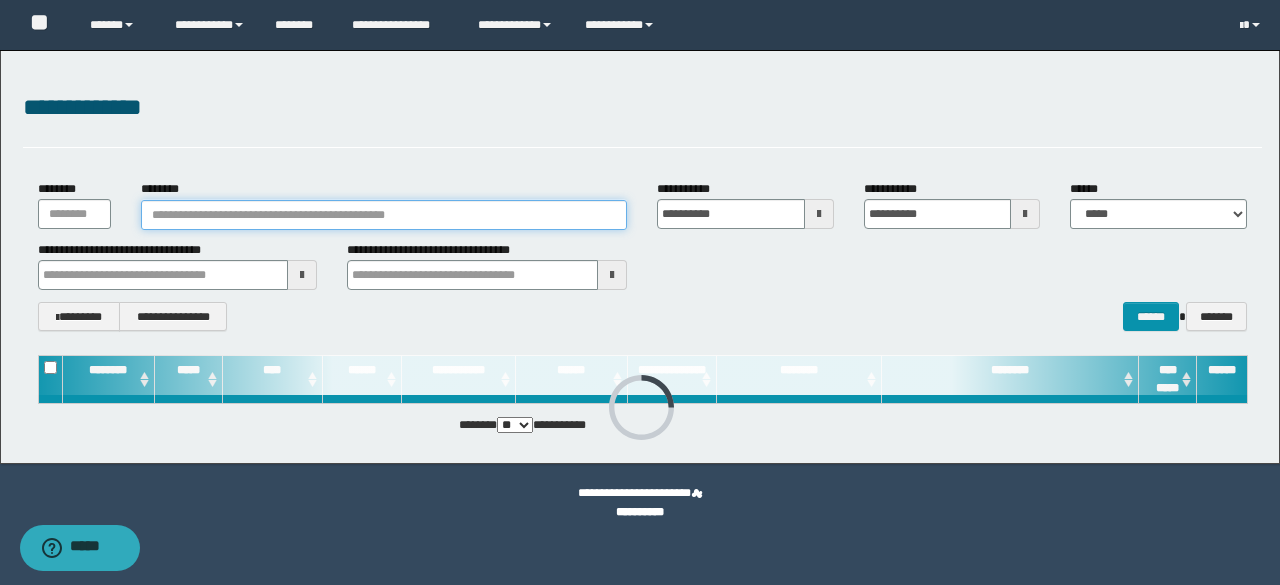 click on "********" at bounding box center [384, 215] 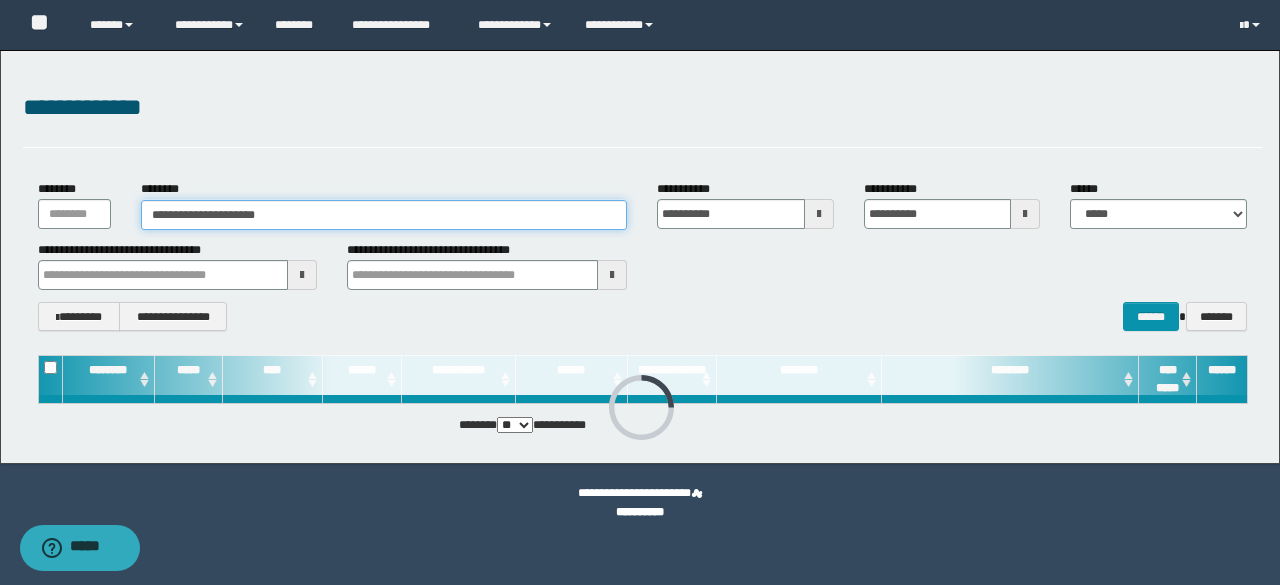 type on "**********" 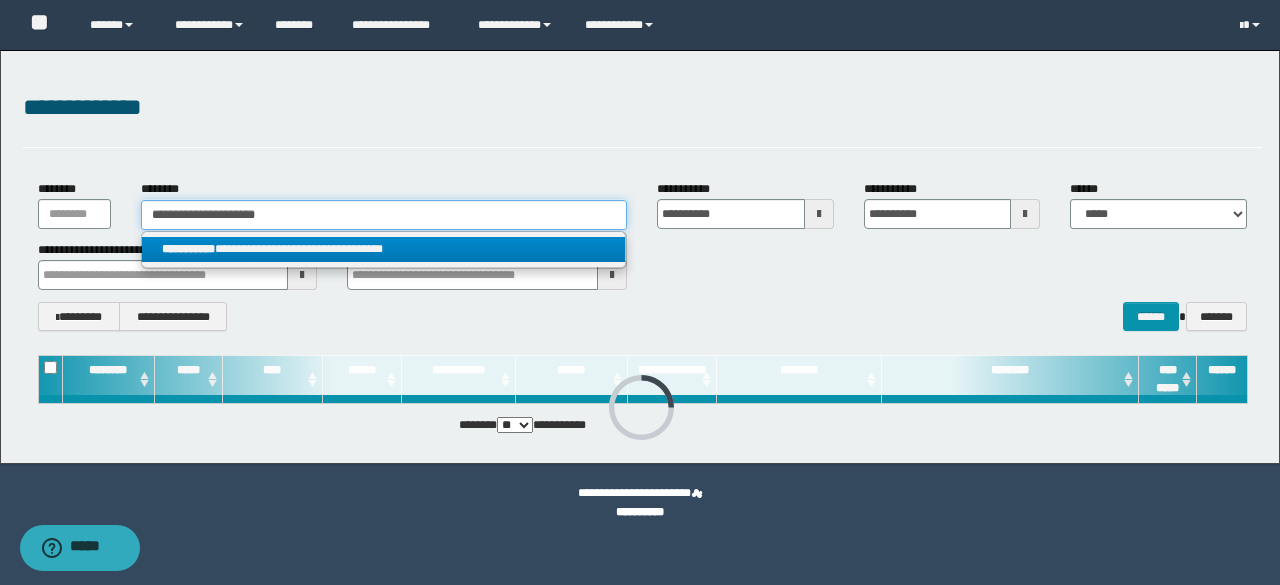 type on "**********" 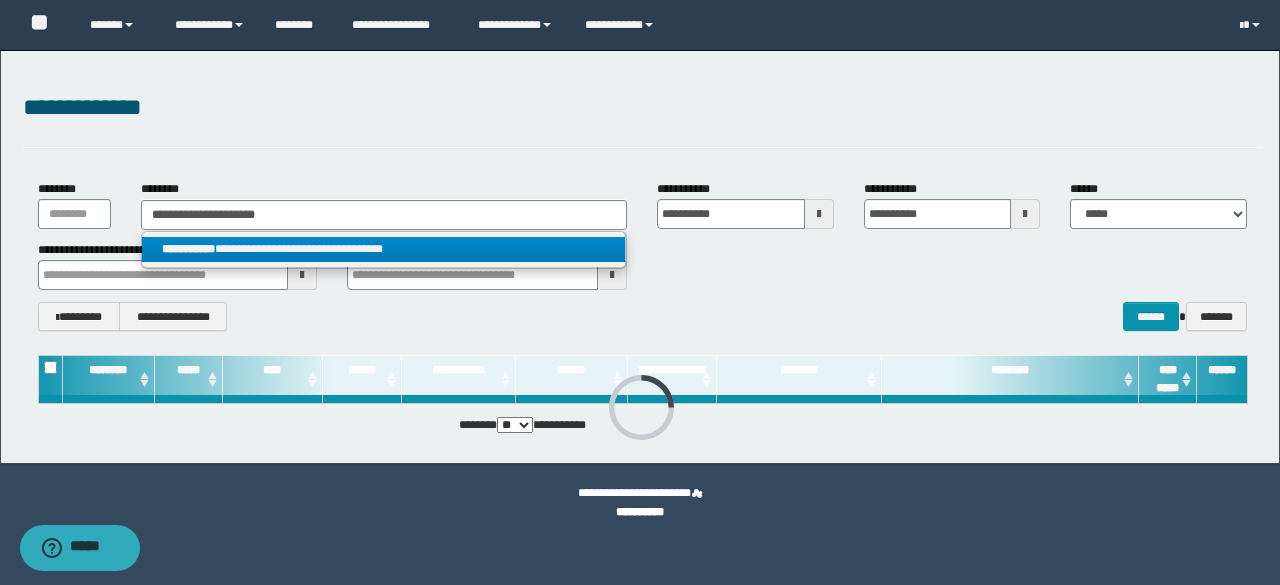 click on "**********" at bounding box center [384, 249] 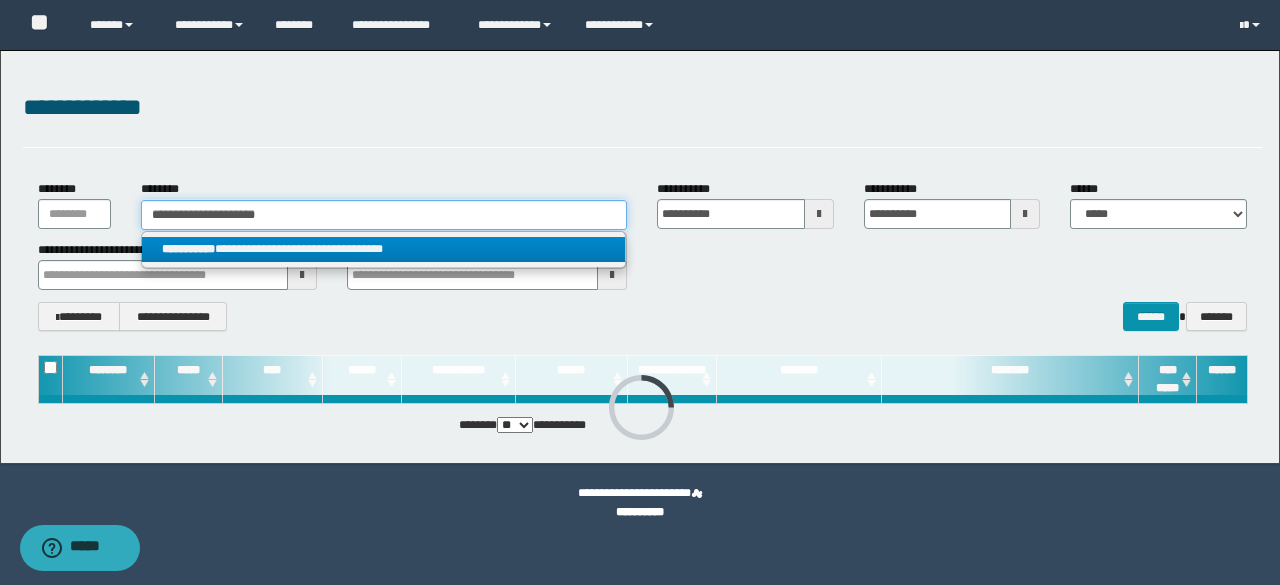 type 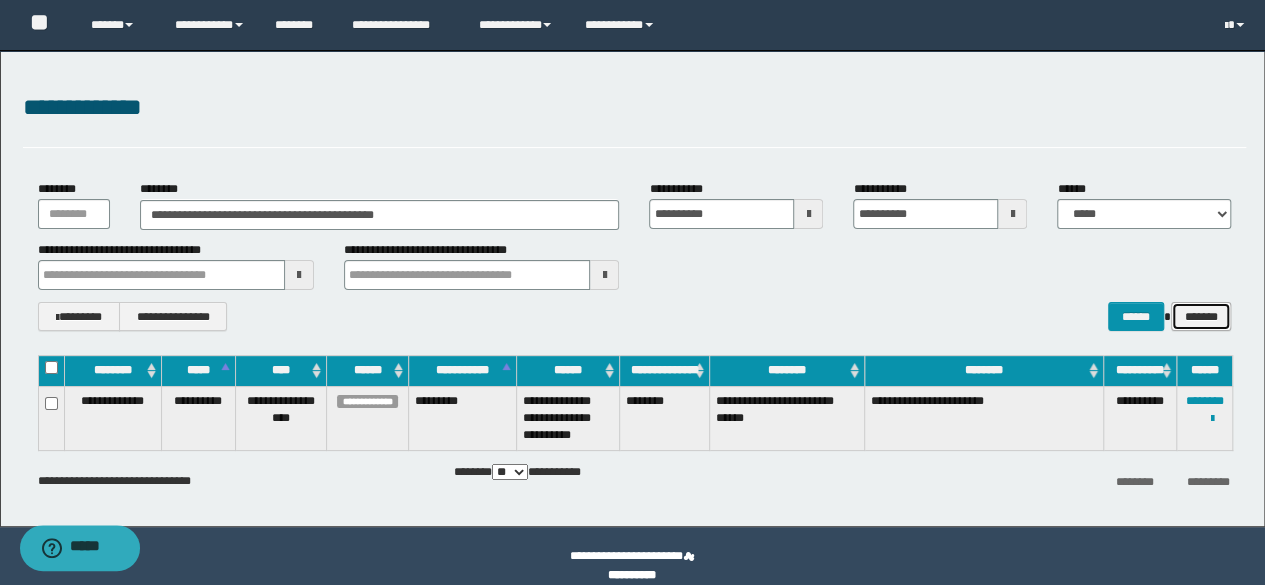 click on "*******" at bounding box center [1201, 316] 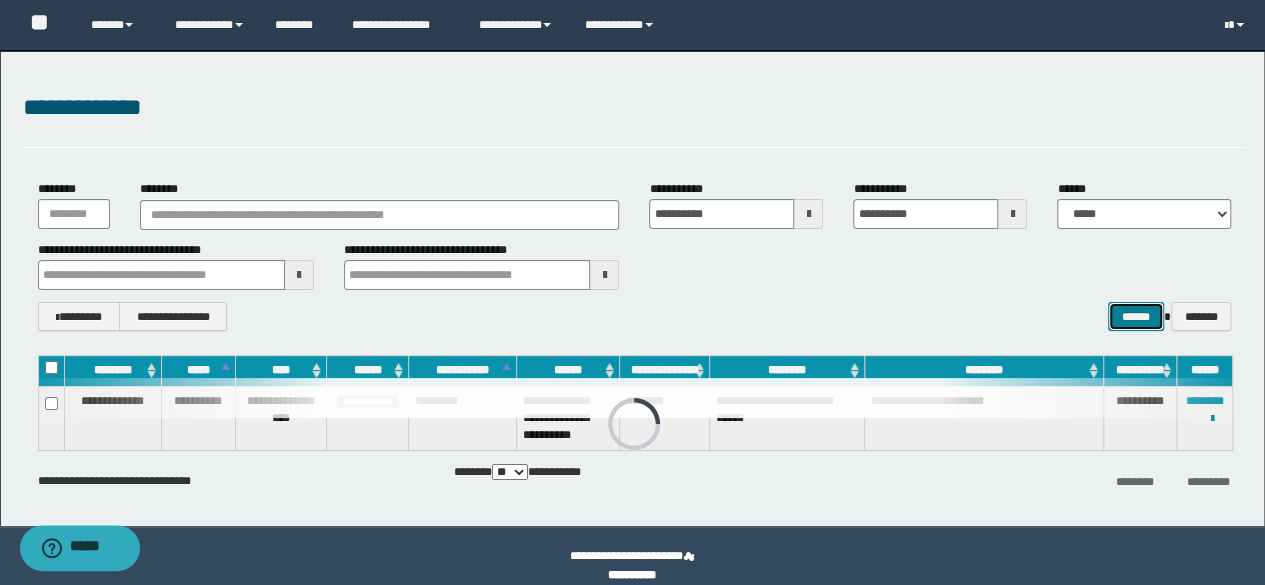 click on "******" at bounding box center [1136, 316] 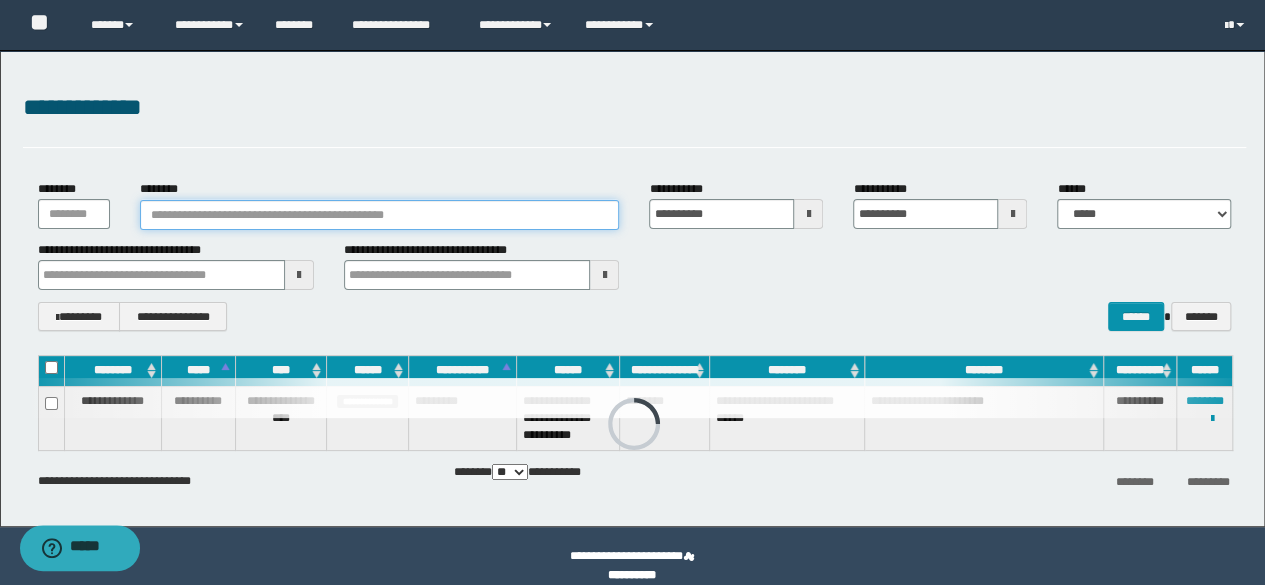 click on "********" at bounding box center (380, 215) 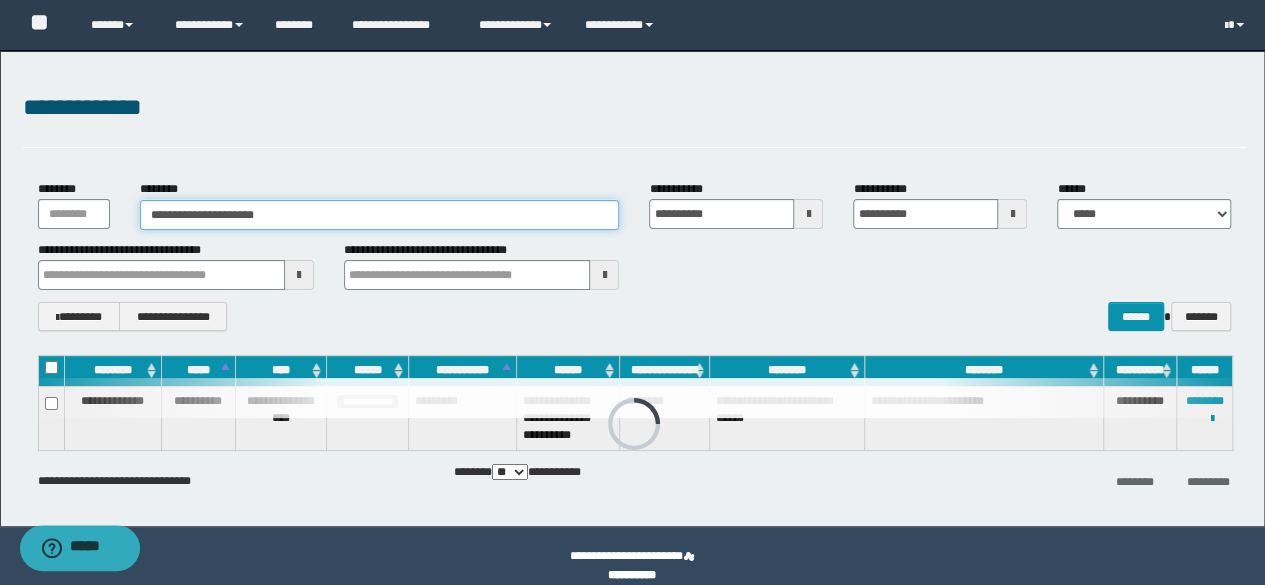 type on "**********" 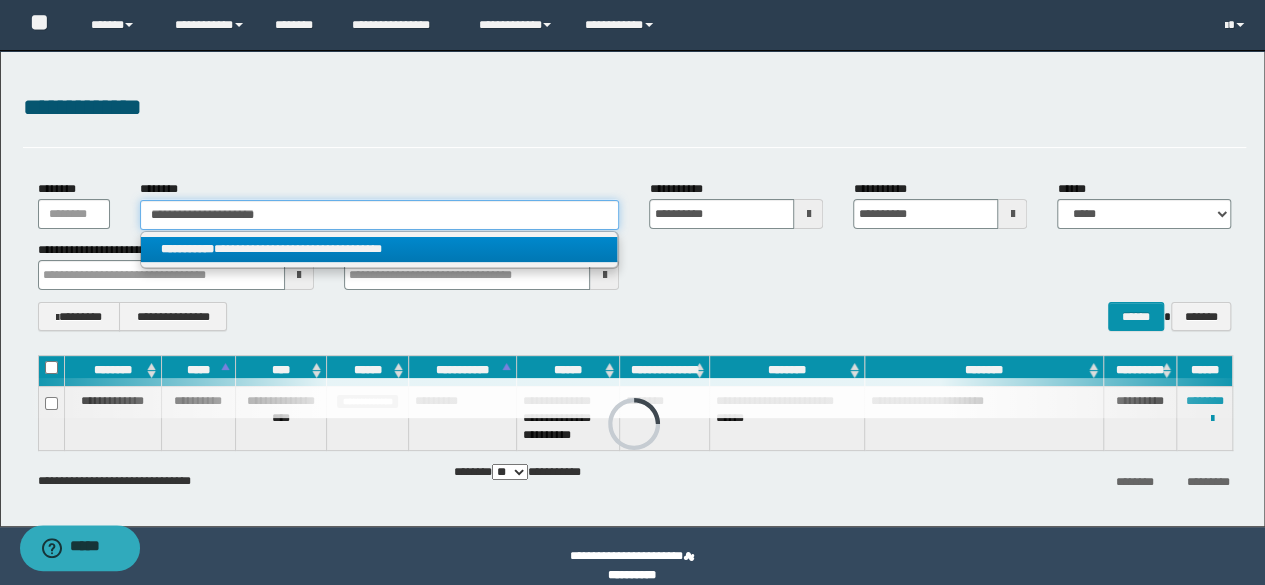 type on "**********" 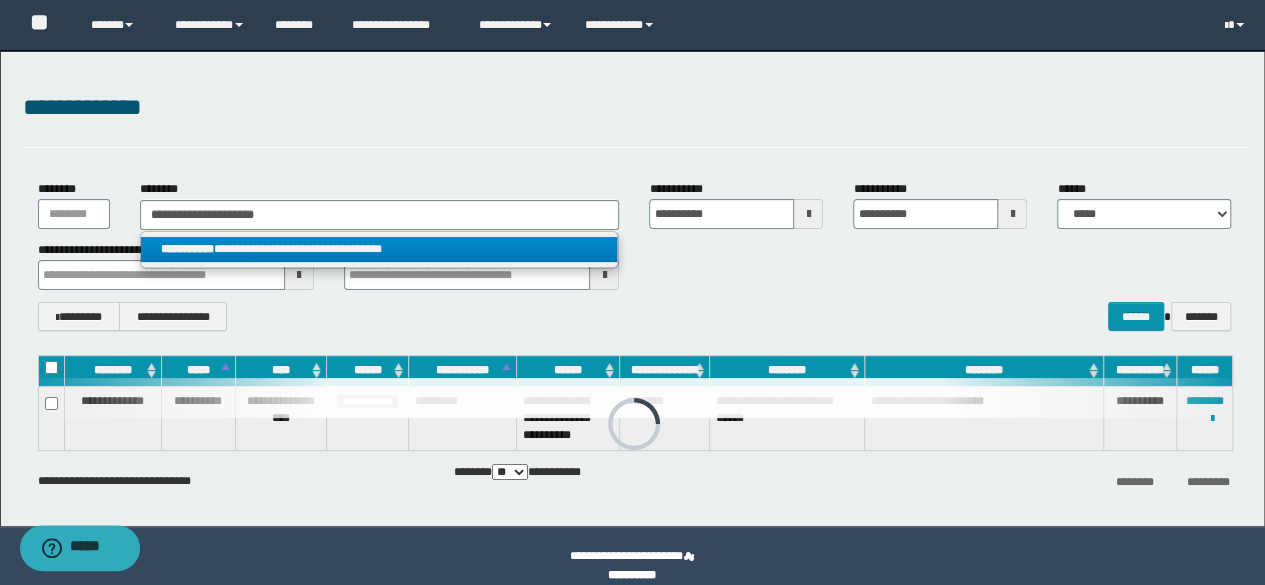 click on "**********" at bounding box center [379, 249] 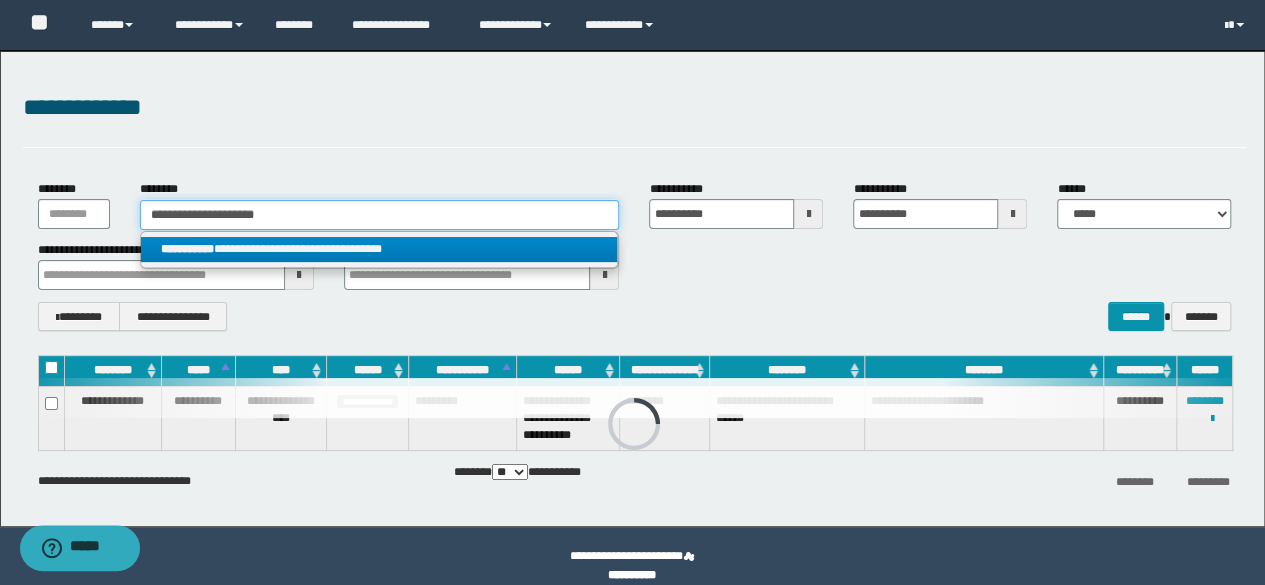 type 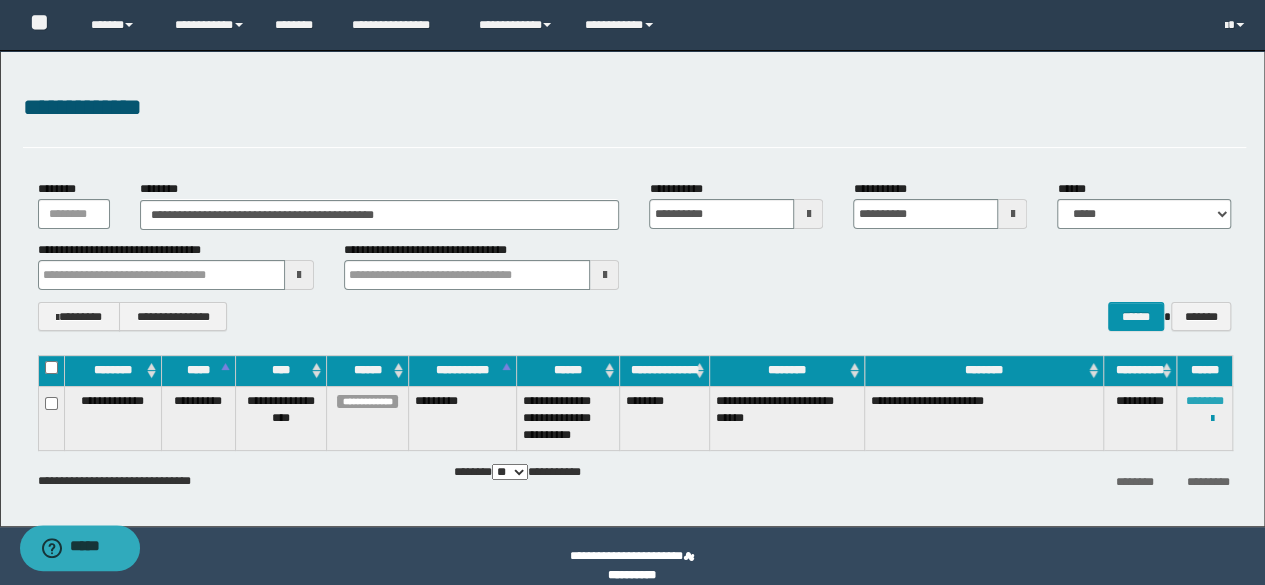 click on "********" at bounding box center (1205, 401) 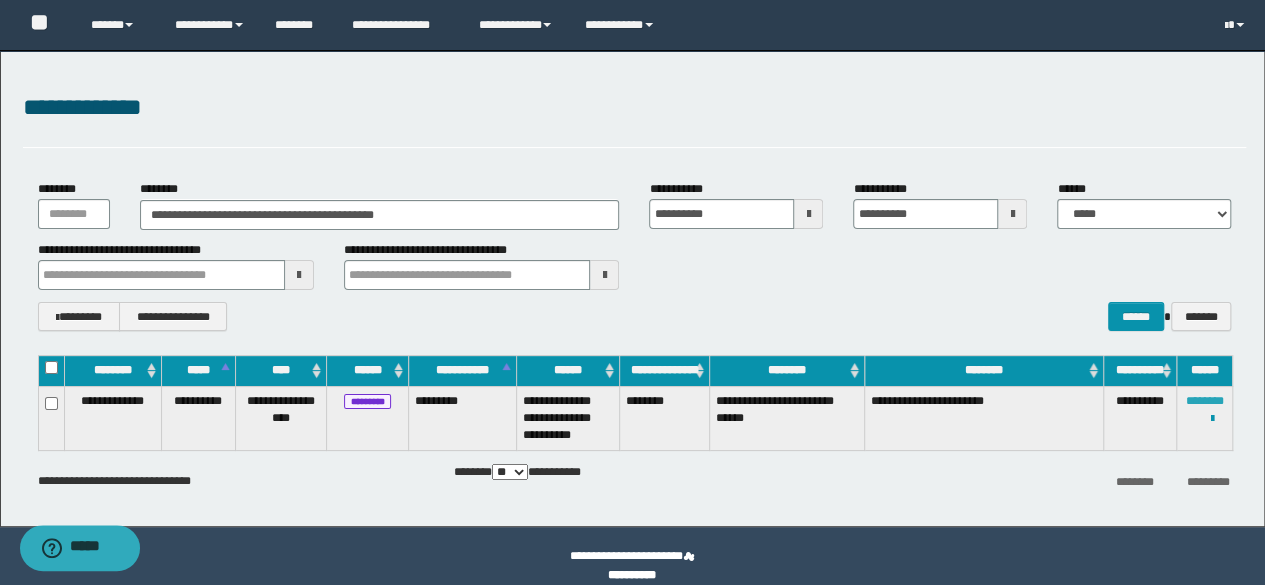click on "********" at bounding box center [1205, 401] 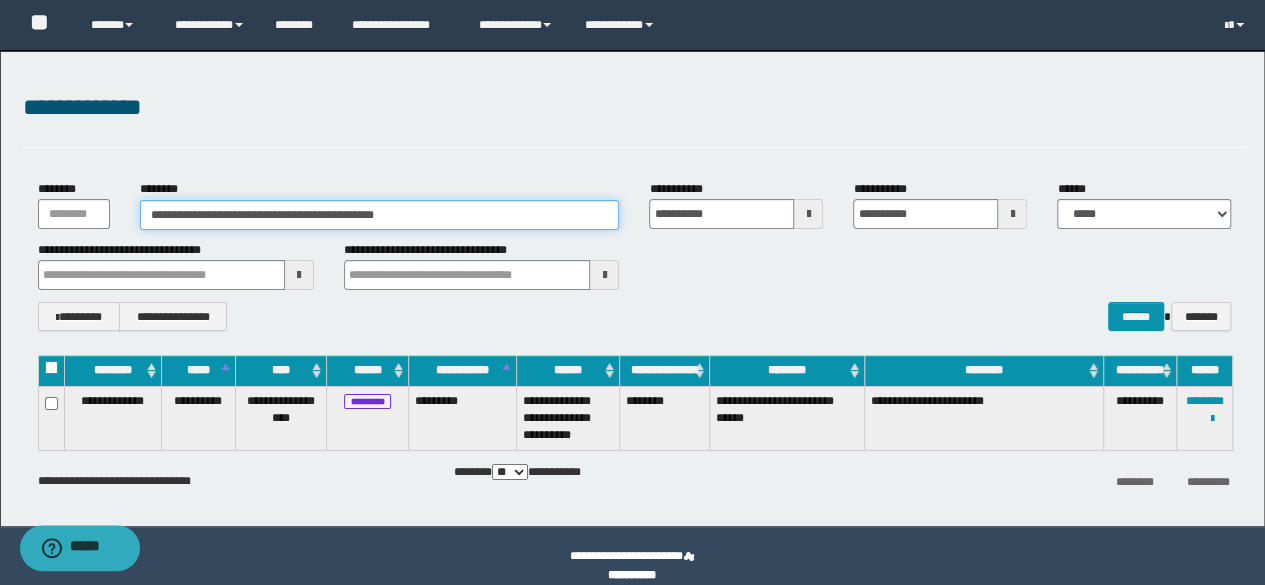 drag, startPoint x: 464, startPoint y: 214, endPoint x: 0, endPoint y: 186, distance: 464.84406 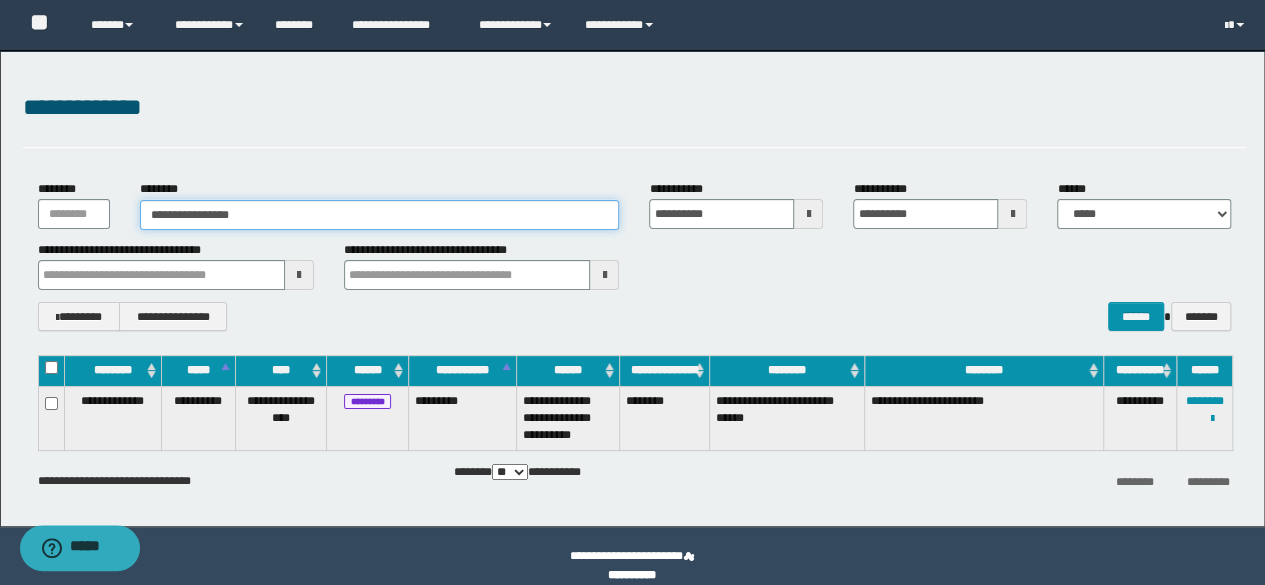 type on "**********" 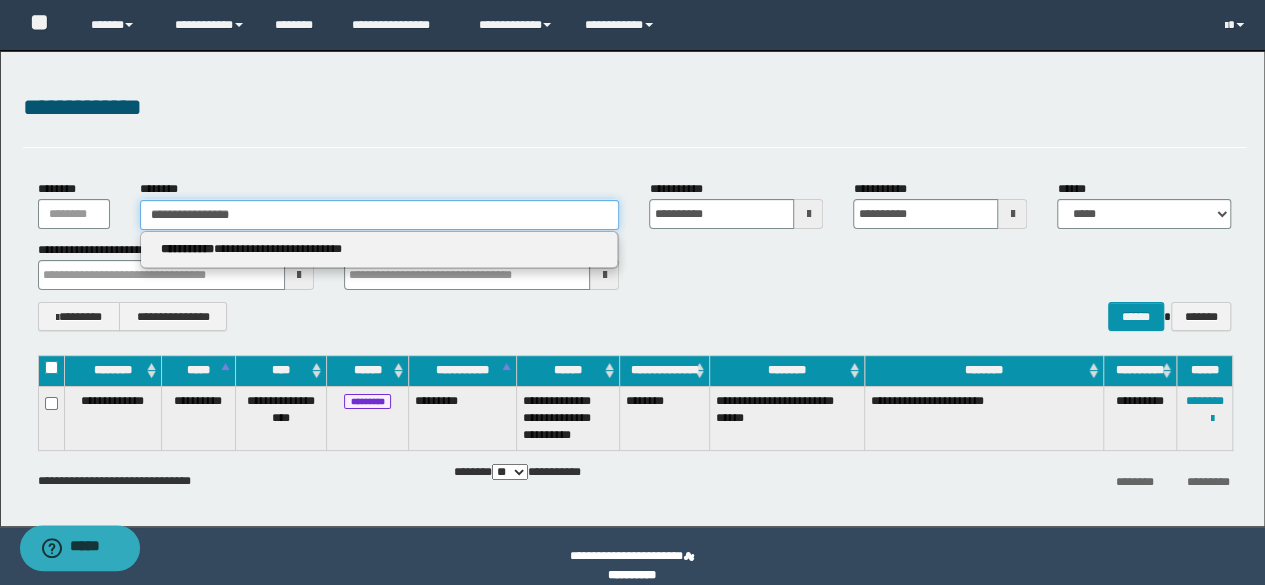 type on "**********" 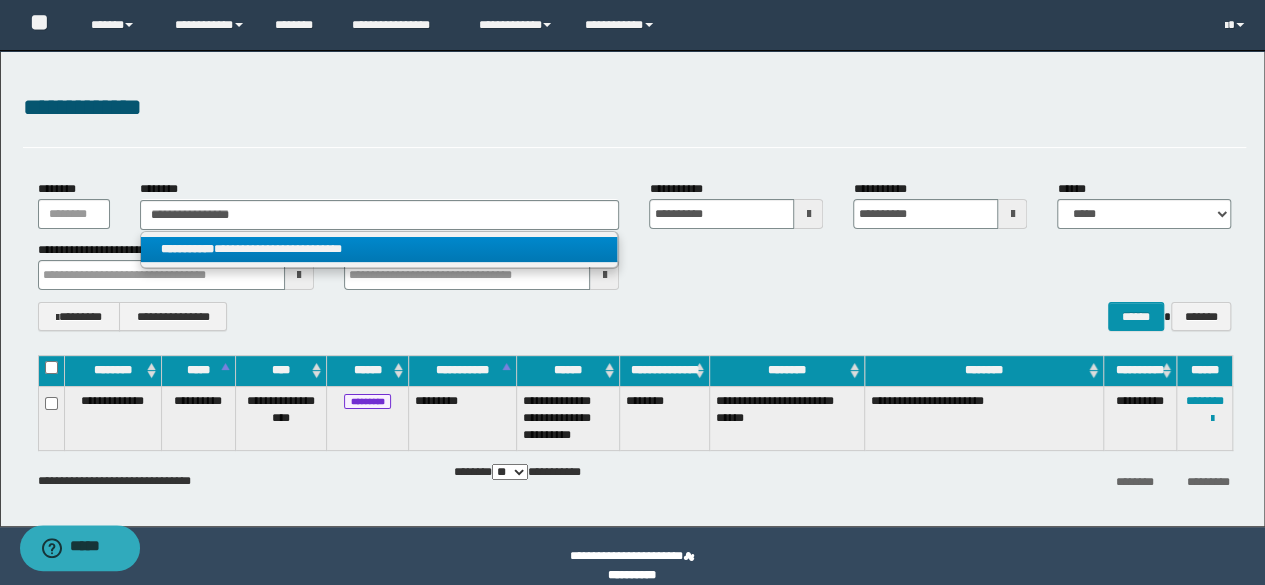 click on "**********" at bounding box center [379, 249] 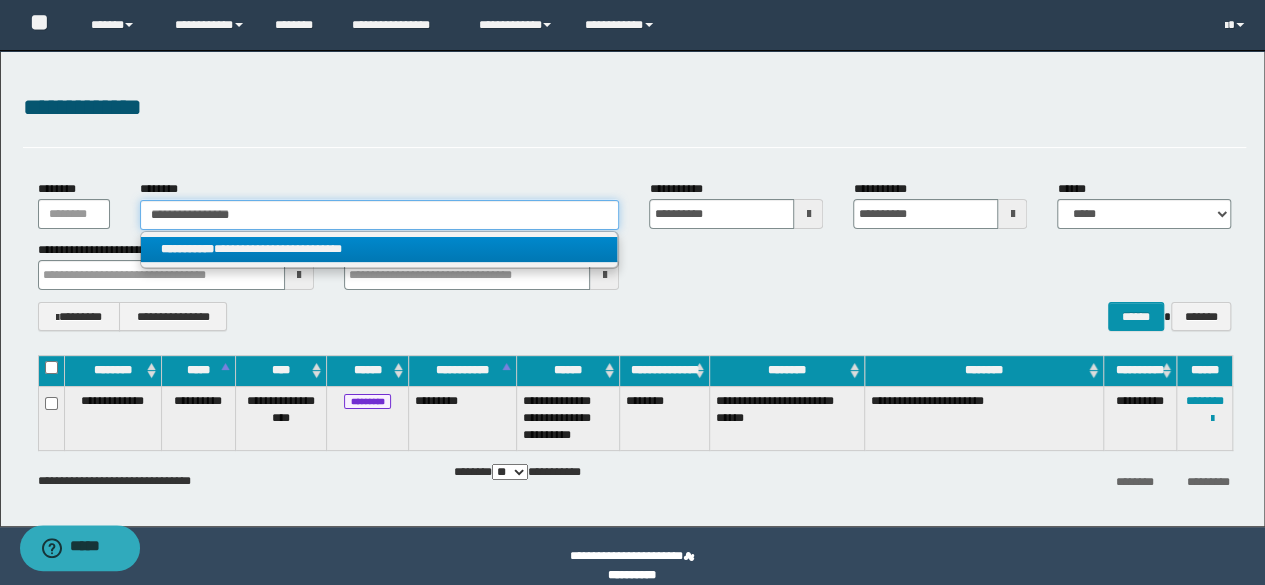 type 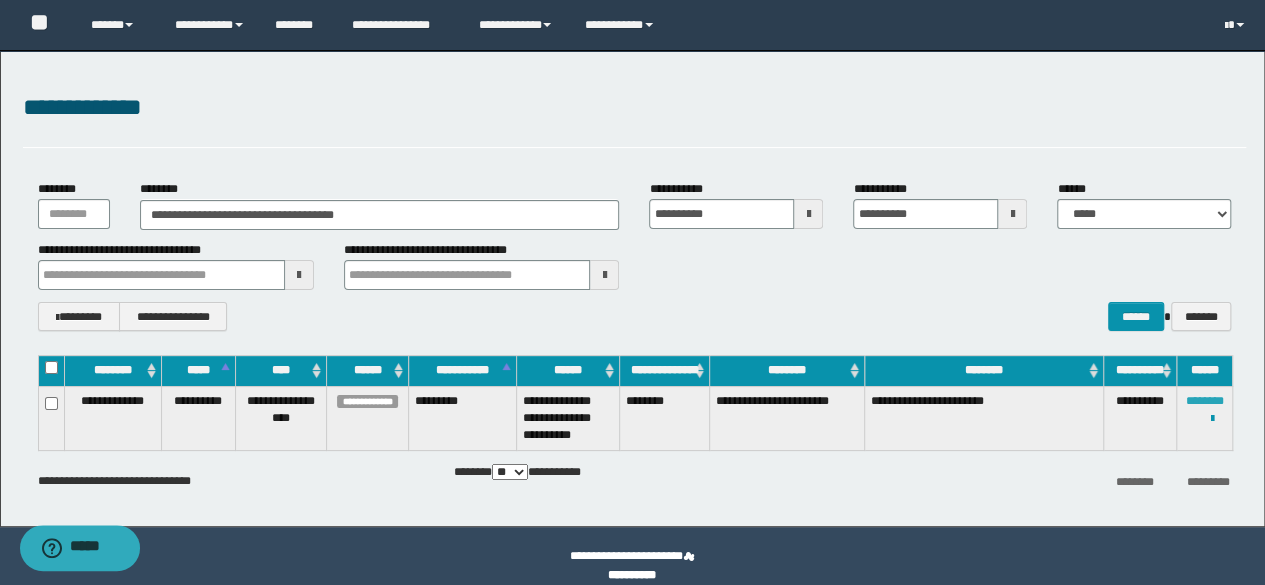 click on "********" at bounding box center [1205, 401] 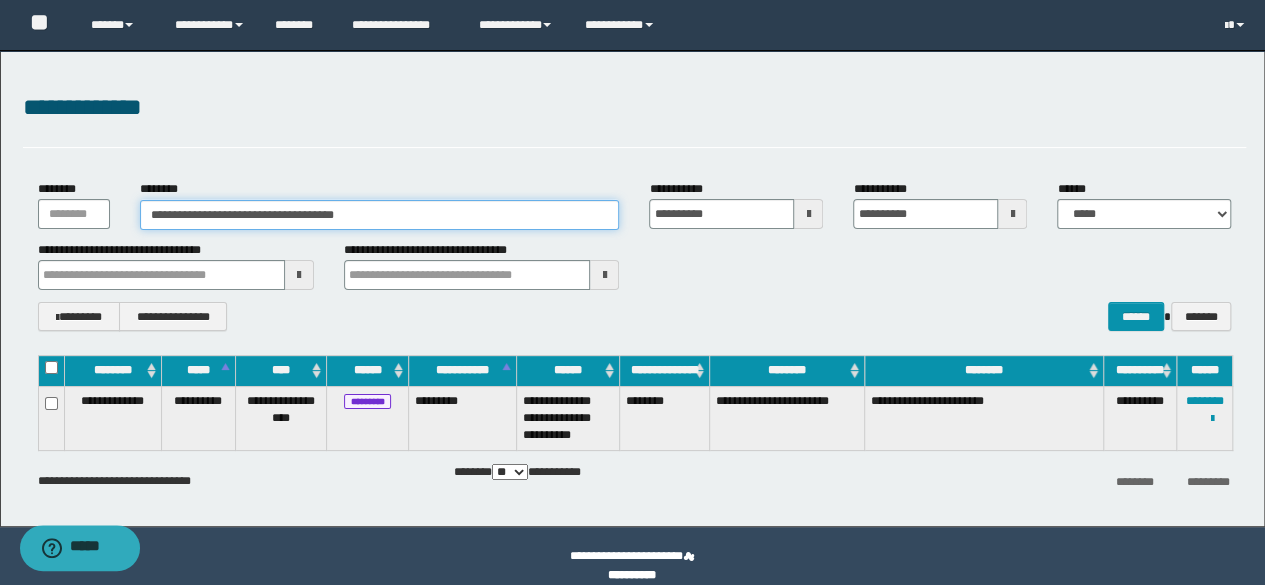 drag, startPoint x: 434, startPoint y: 216, endPoint x: 0, endPoint y: 183, distance: 435.2528 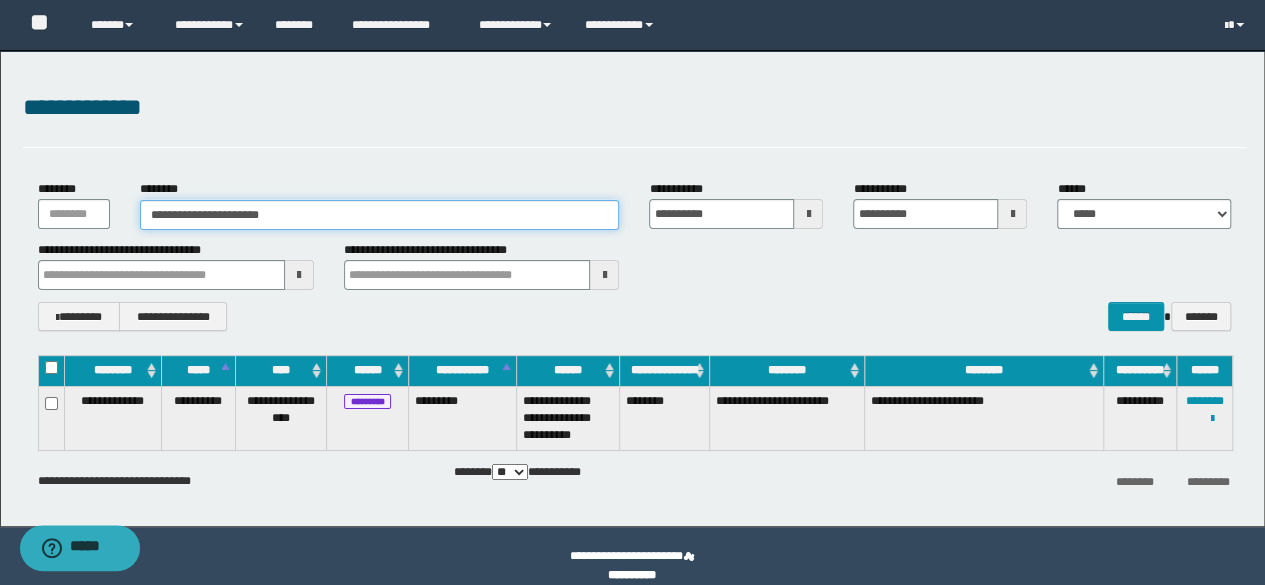 type on "**********" 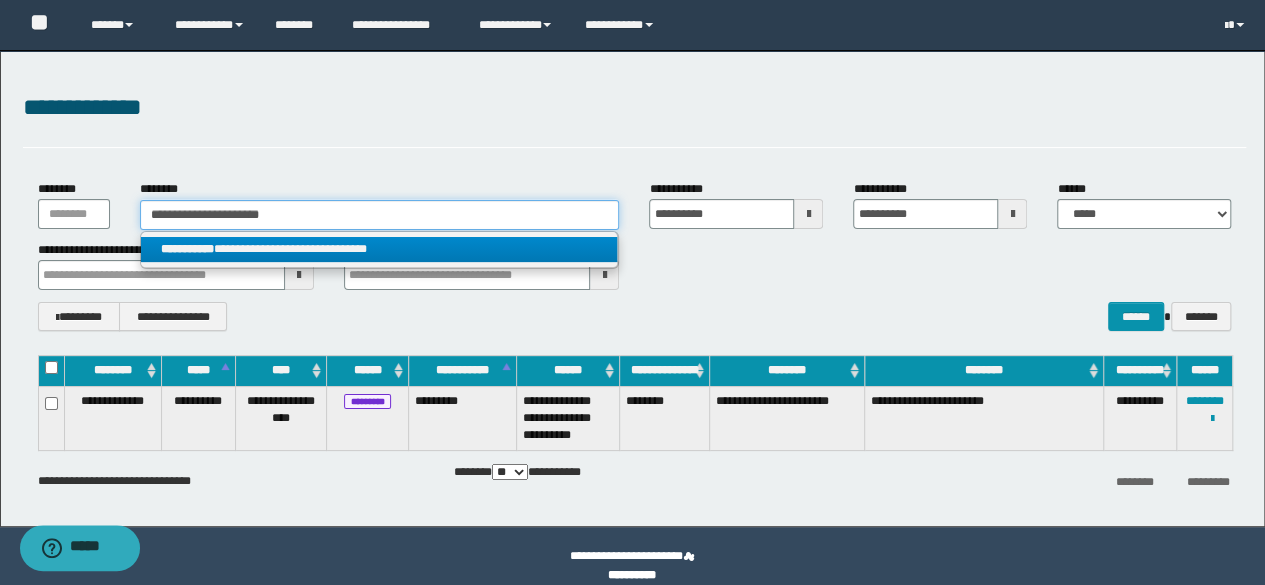 type on "**********" 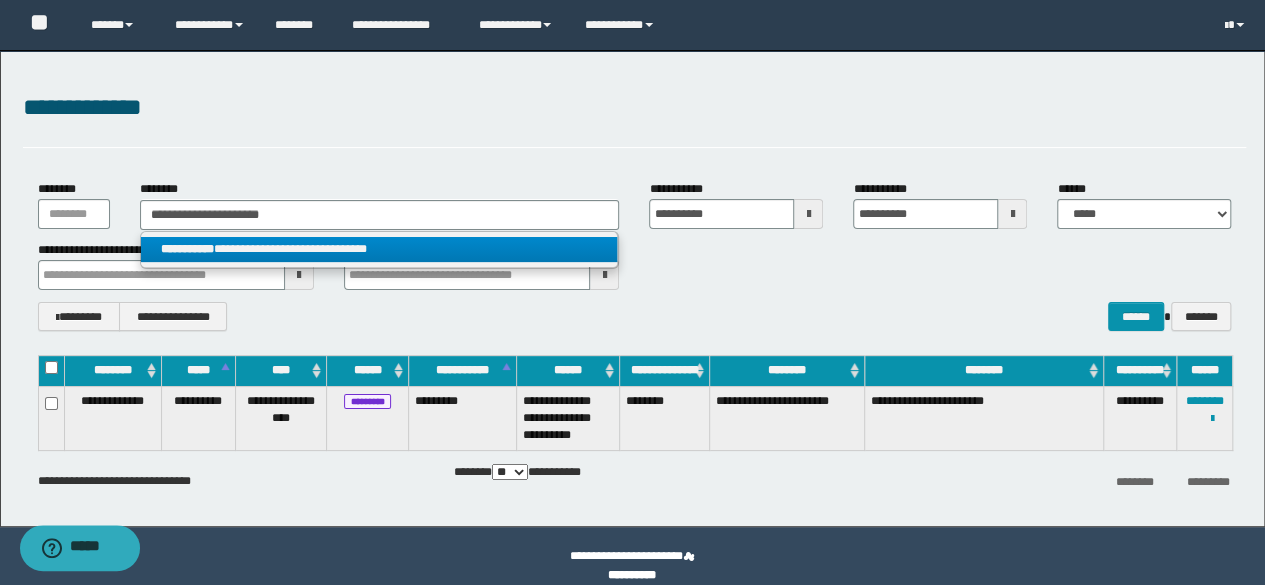 click on "**********" at bounding box center (379, 249) 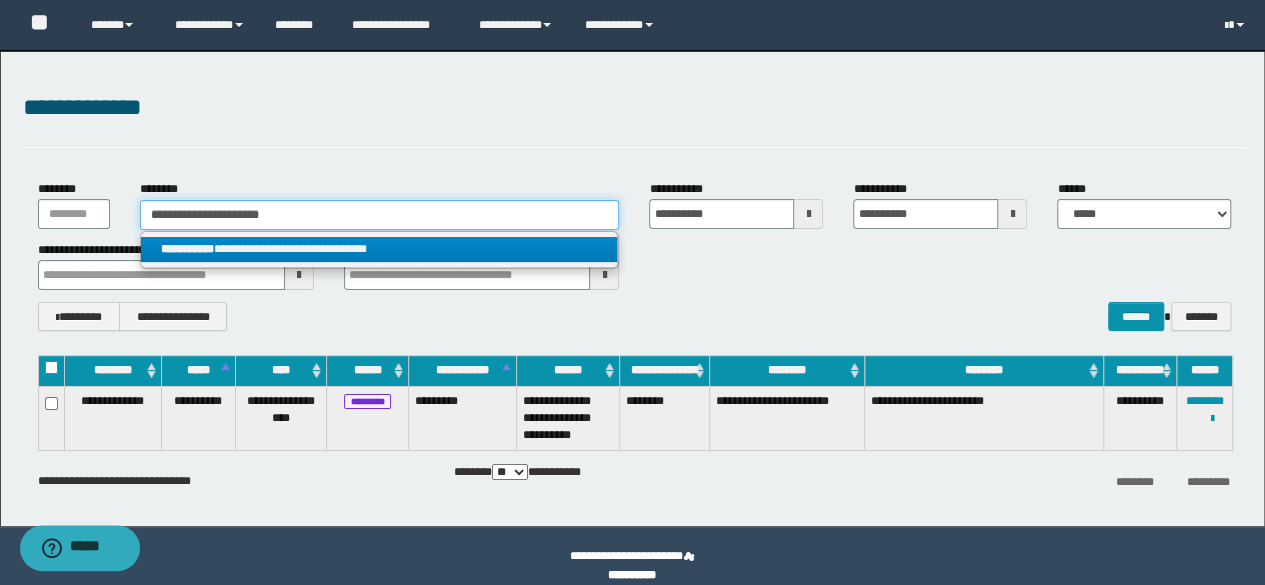 type 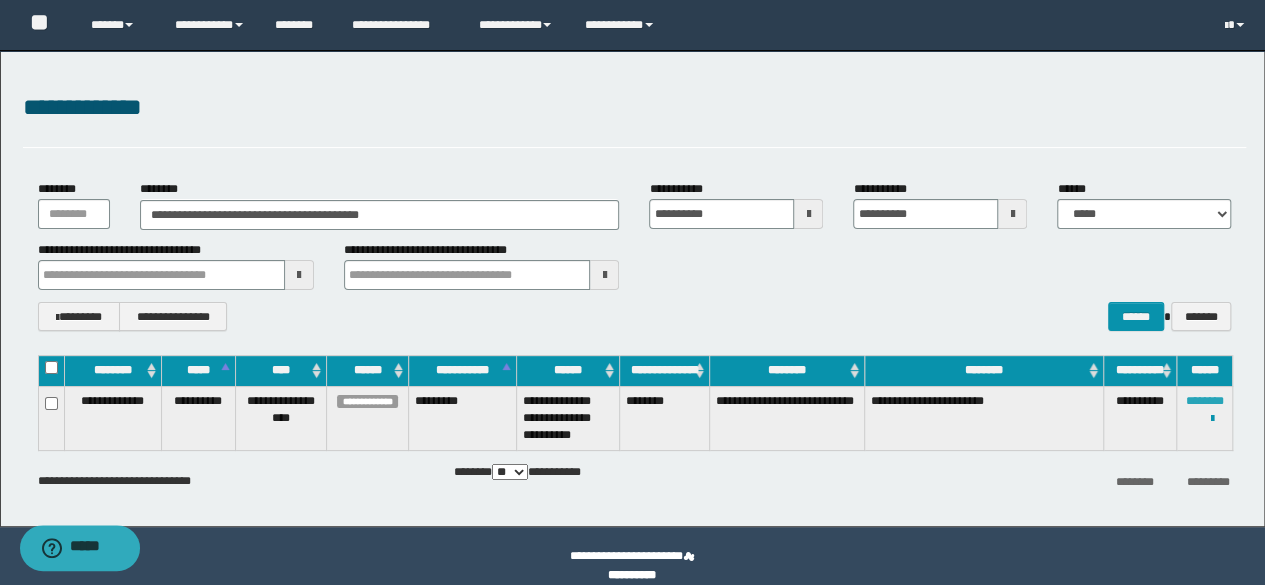 click on "********" at bounding box center [1205, 401] 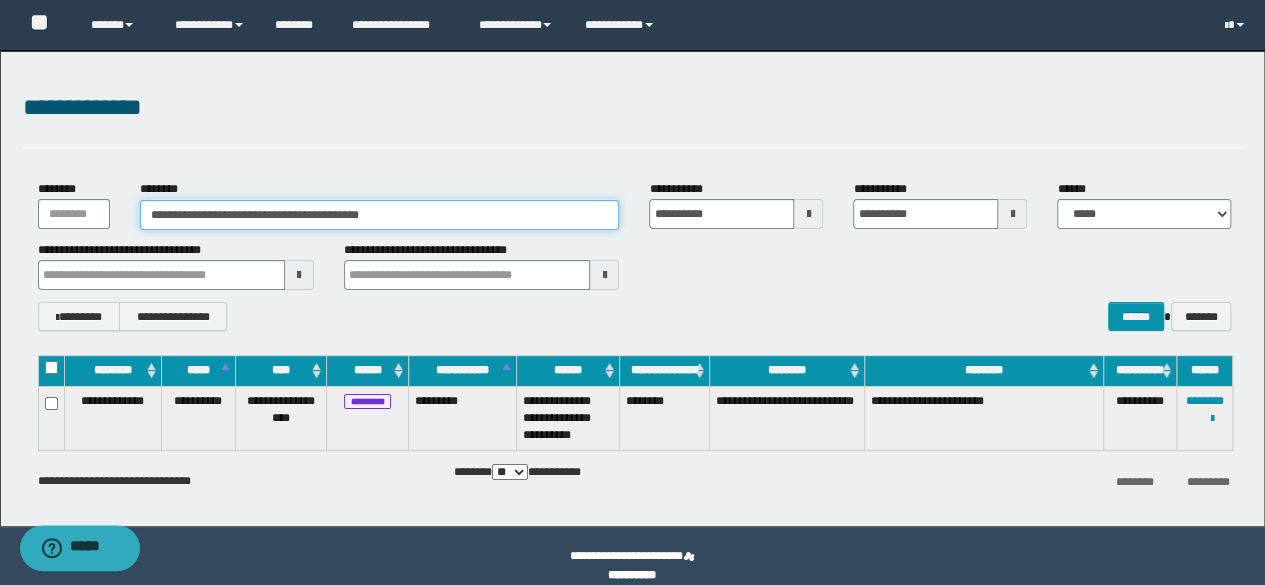 drag, startPoint x: 415, startPoint y: 206, endPoint x: 54, endPoint y: 213, distance: 361.06787 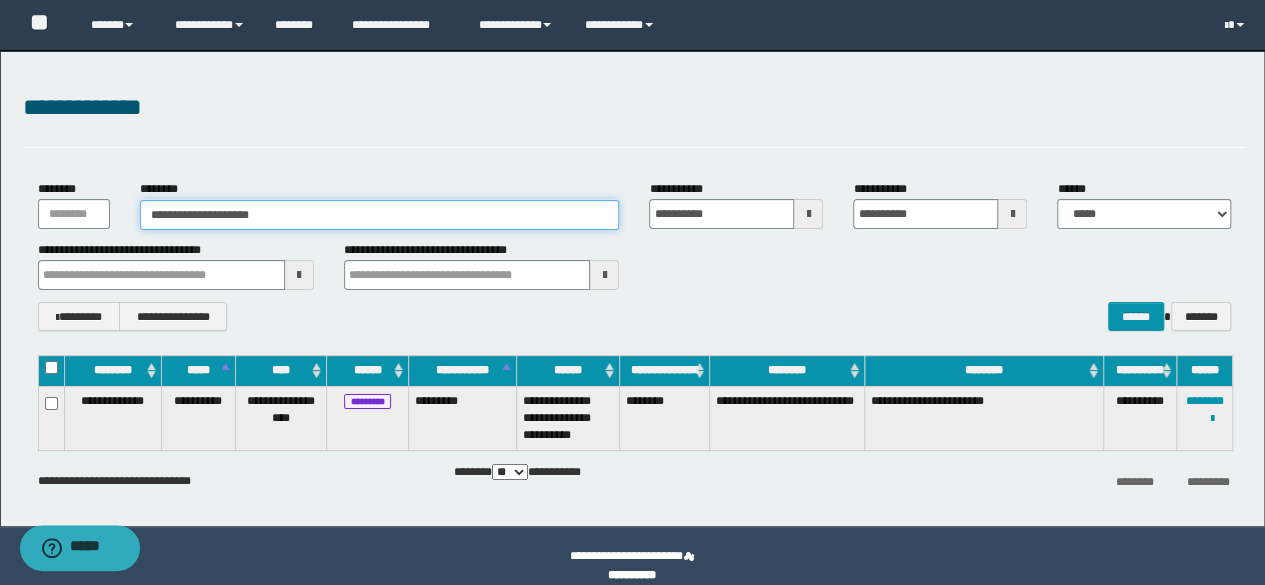 type on "**********" 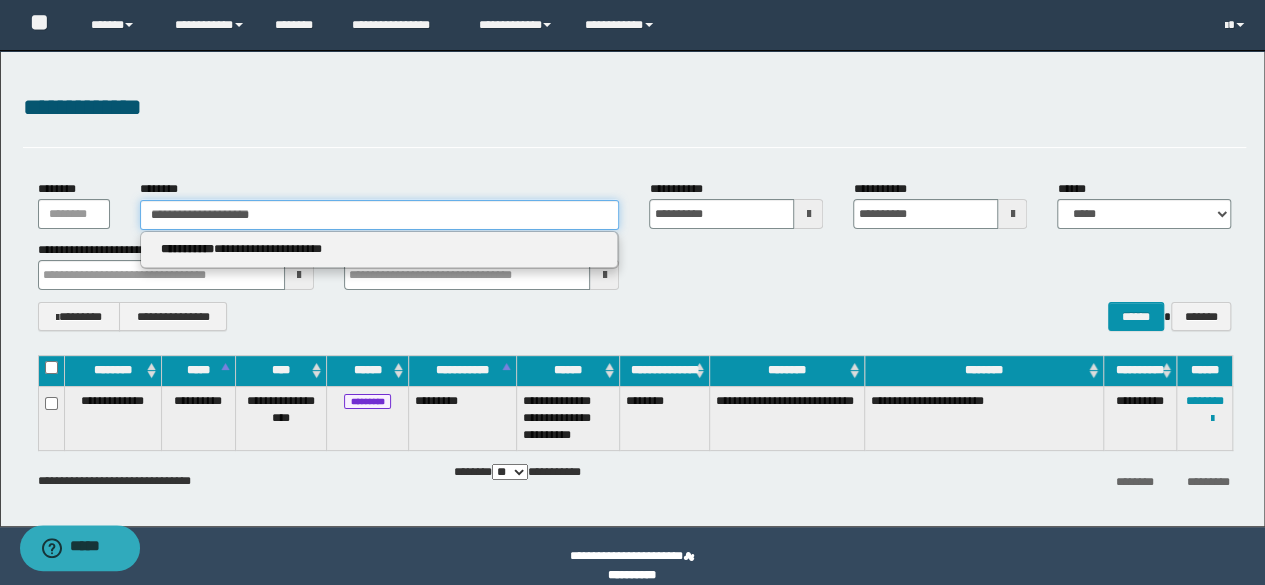 type on "**********" 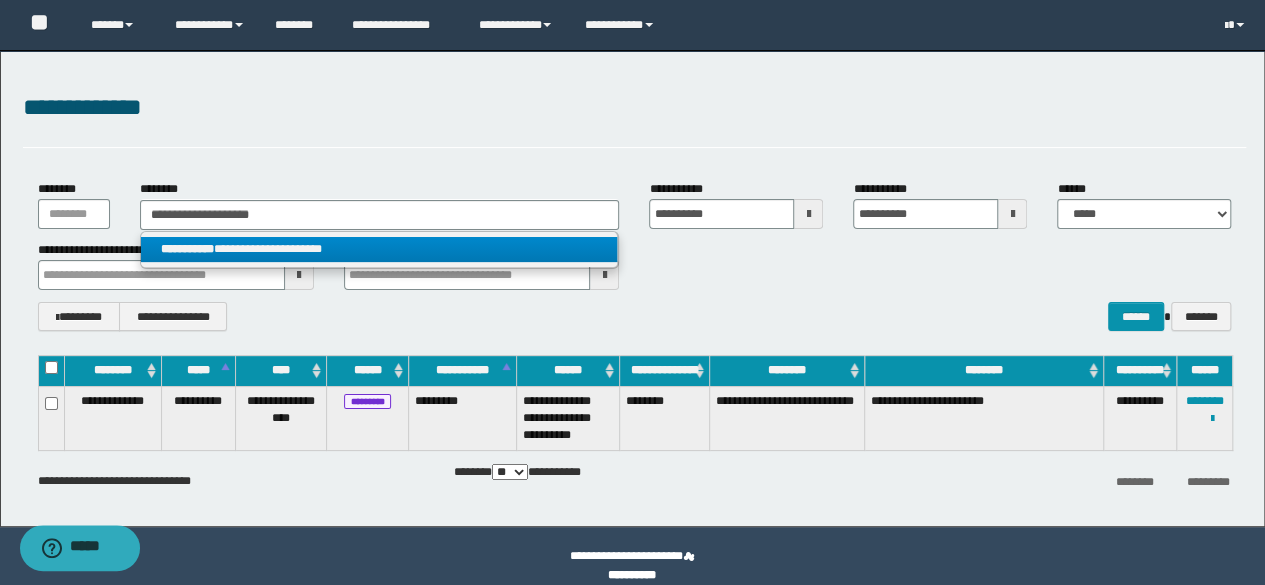 click on "**********" at bounding box center (379, 249) 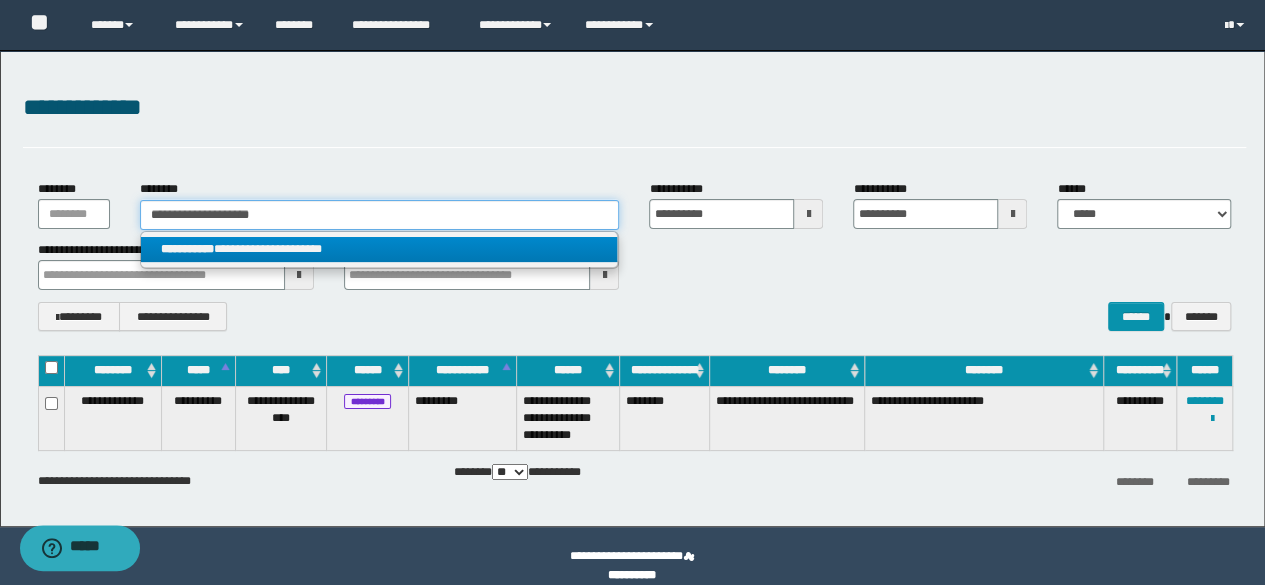 type 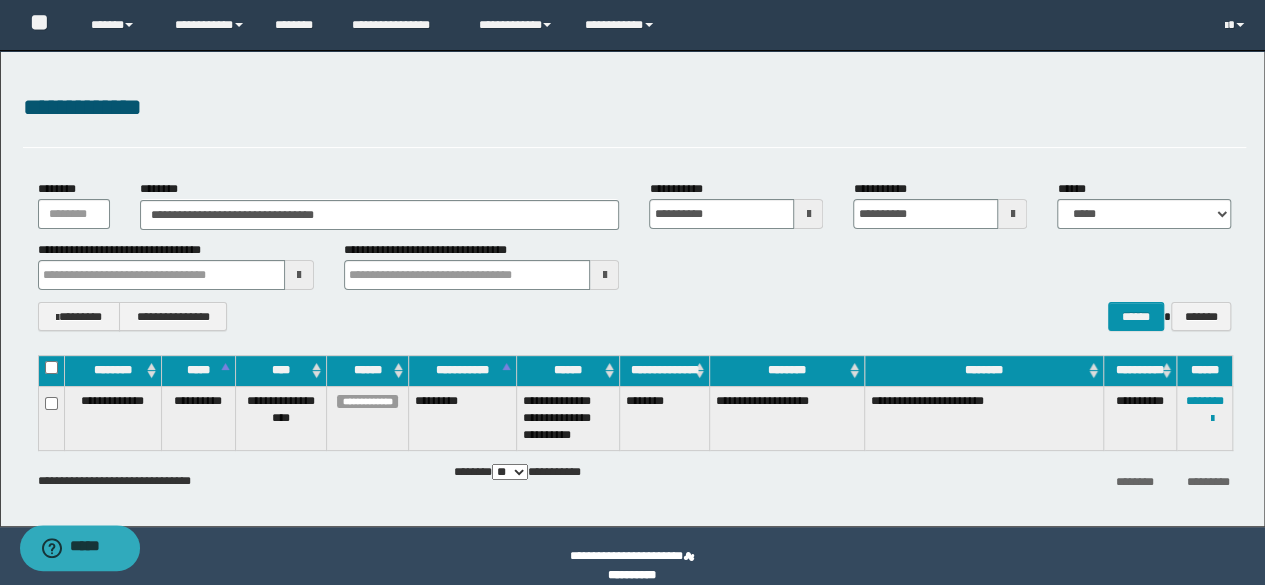click on "**********" at bounding box center (1205, 418) 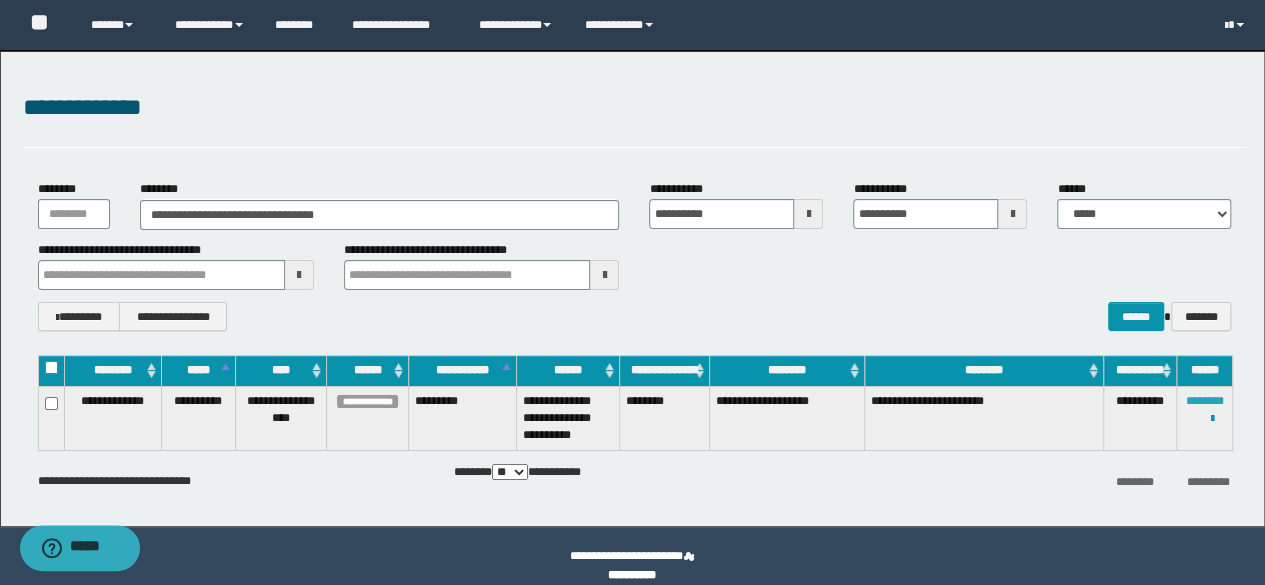 click on "********" at bounding box center (1205, 401) 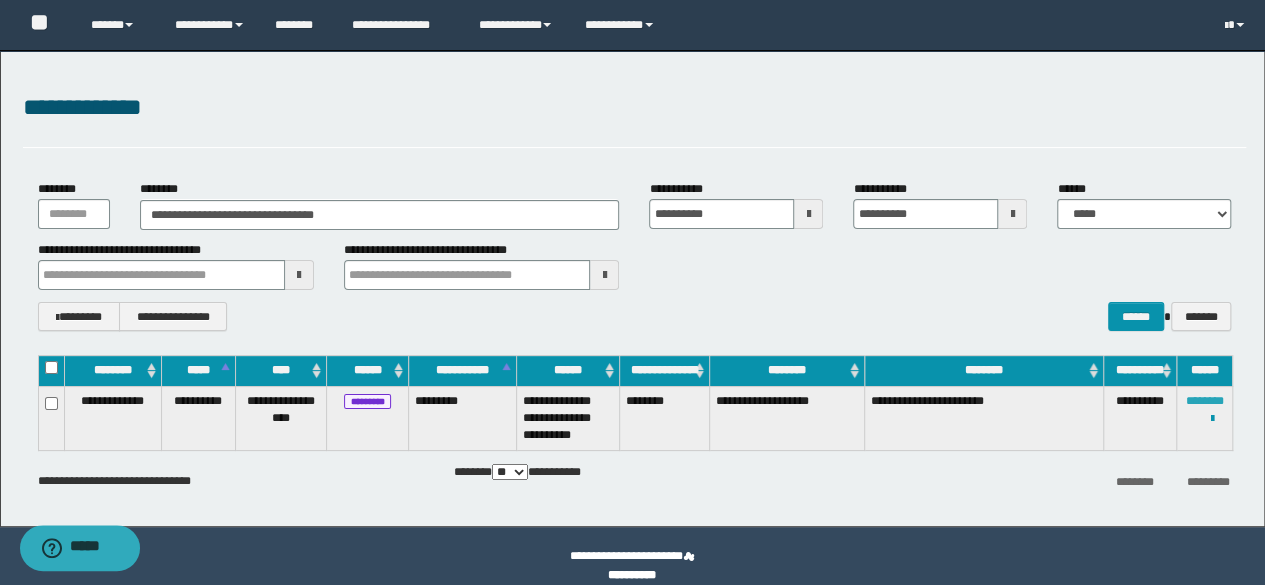 click on "********" at bounding box center [1205, 401] 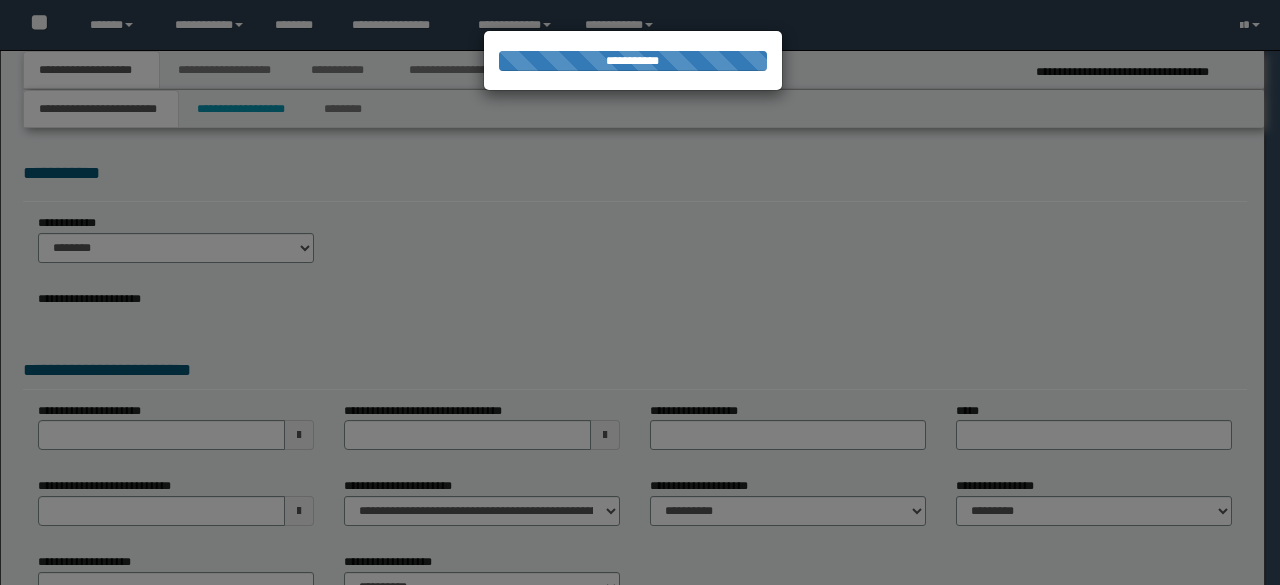 scroll, scrollTop: 0, scrollLeft: 0, axis: both 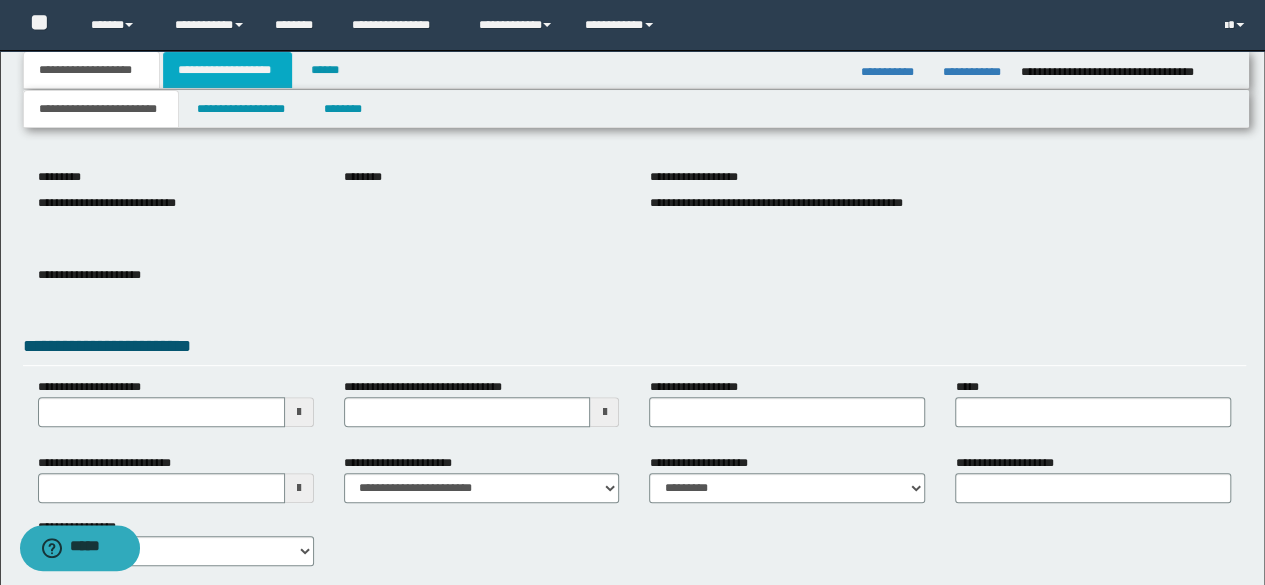 click on "**********" at bounding box center (227, 70) 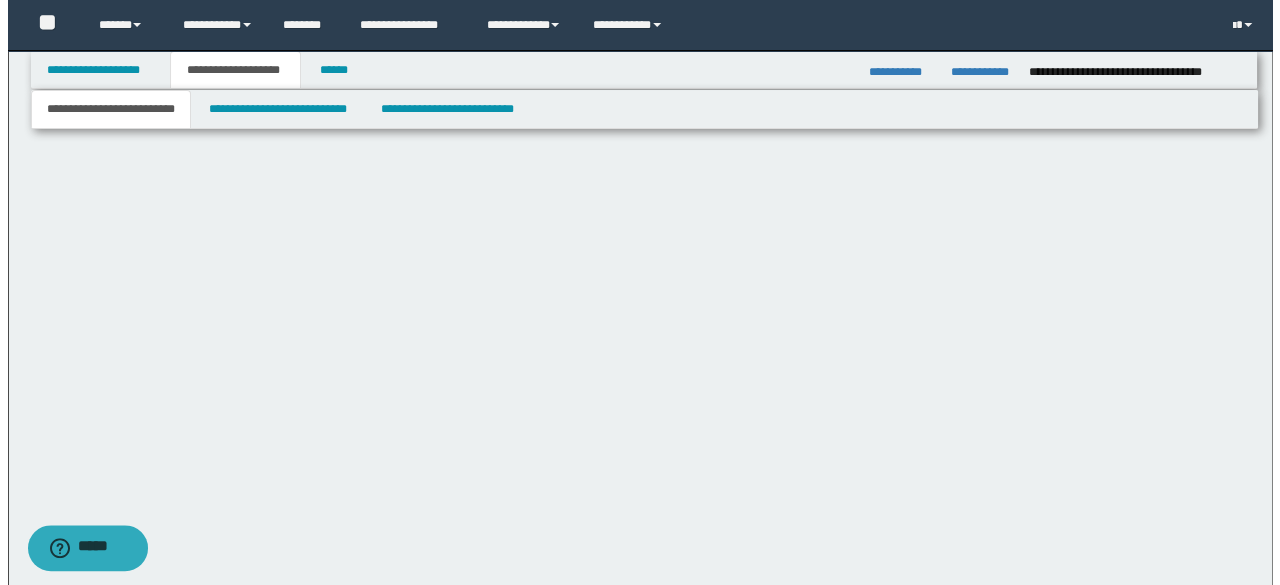 scroll, scrollTop: 0, scrollLeft: 0, axis: both 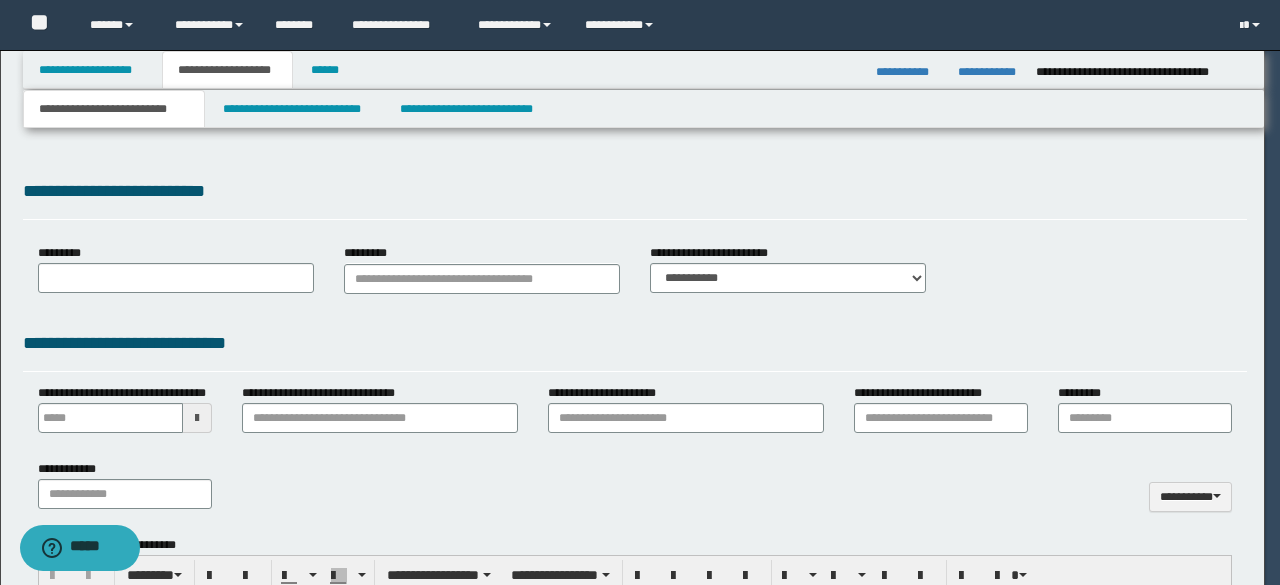type 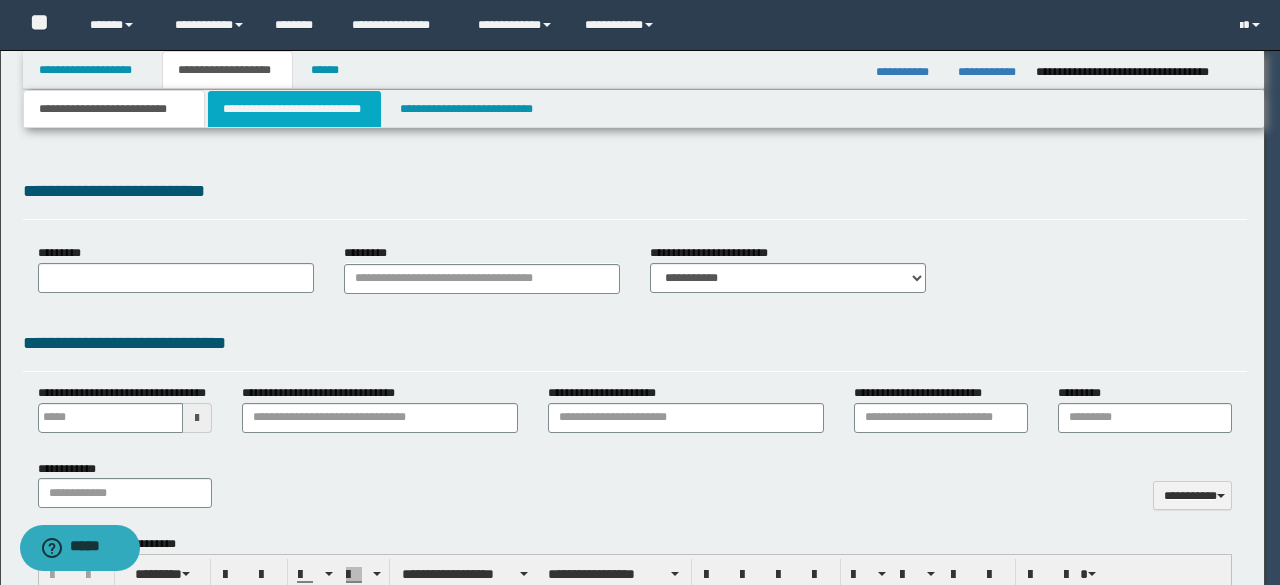 scroll, scrollTop: 0, scrollLeft: 0, axis: both 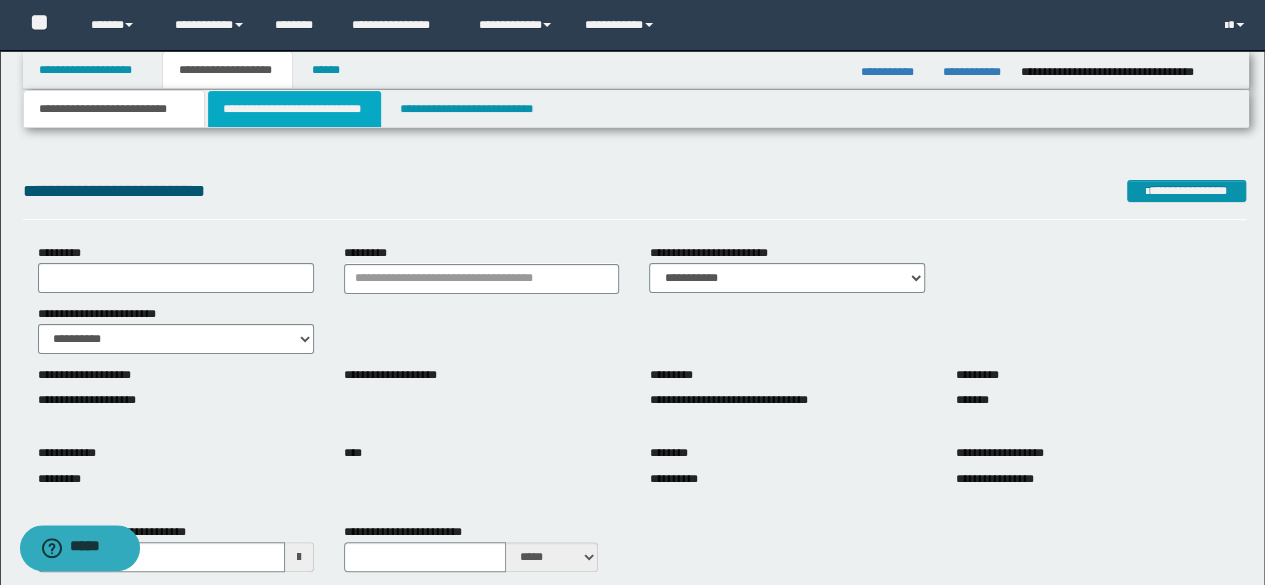 click on "**********" at bounding box center [294, 109] 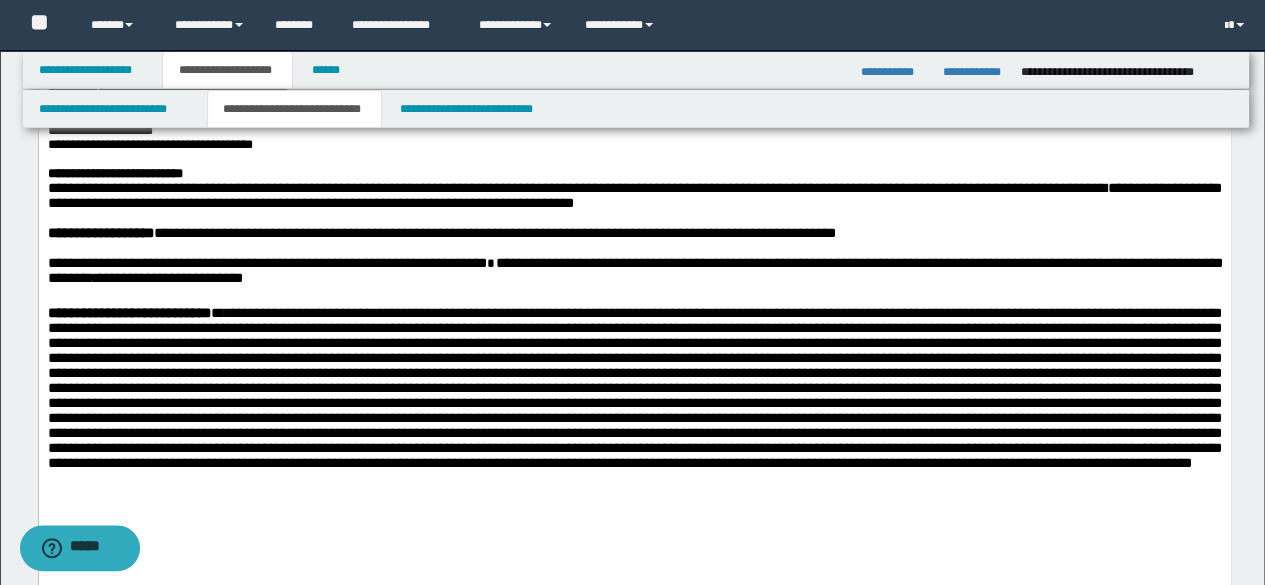 scroll, scrollTop: 700, scrollLeft: 0, axis: vertical 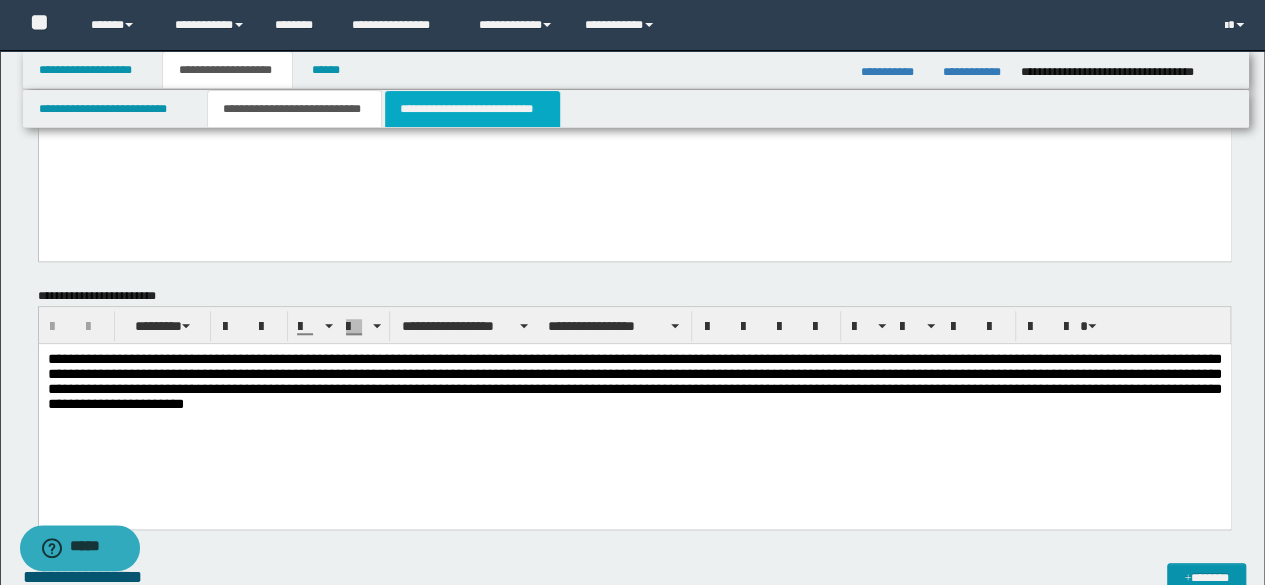 click on "**********" at bounding box center [472, 109] 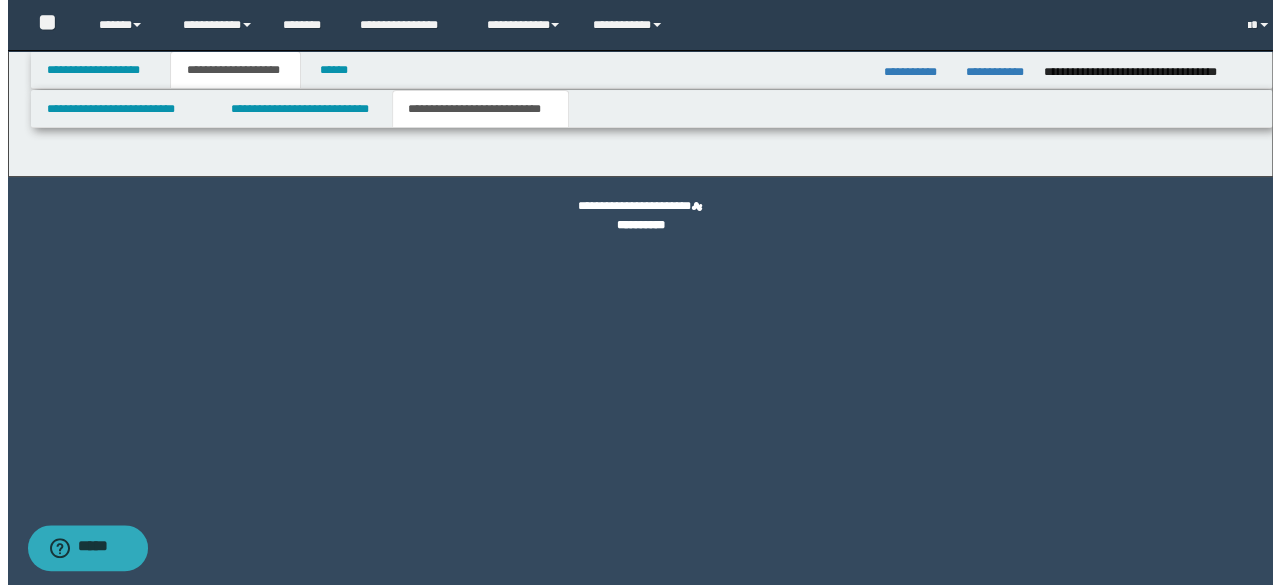 scroll, scrollTop: 0, scrollLeft: 0, axis: both 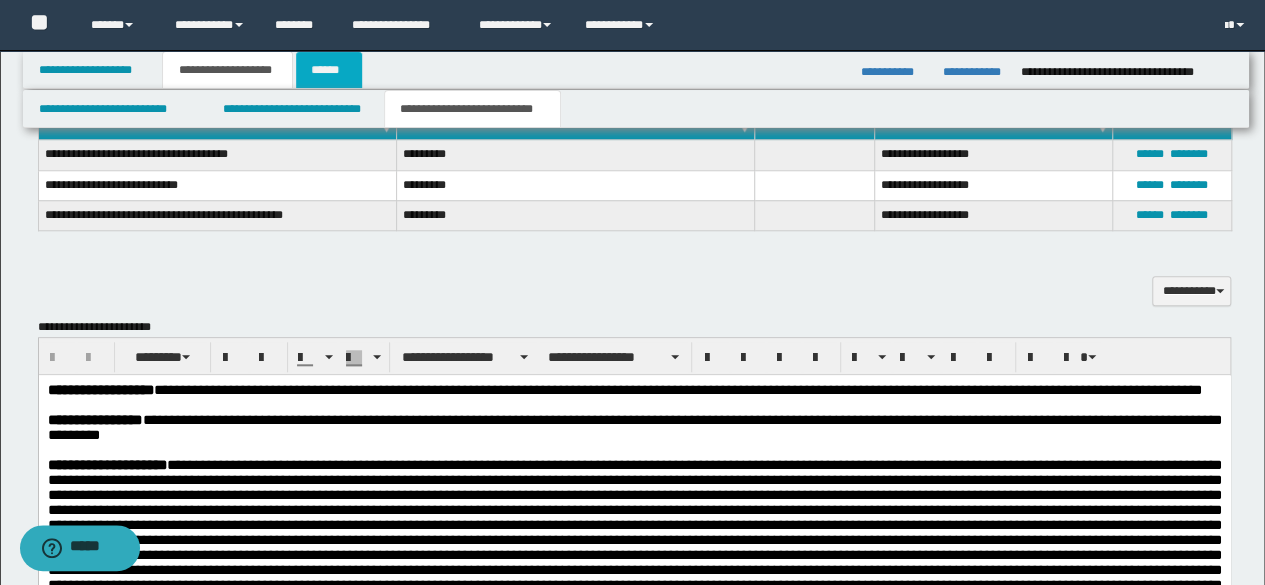 click on "******" at bounding box center [329, 70] 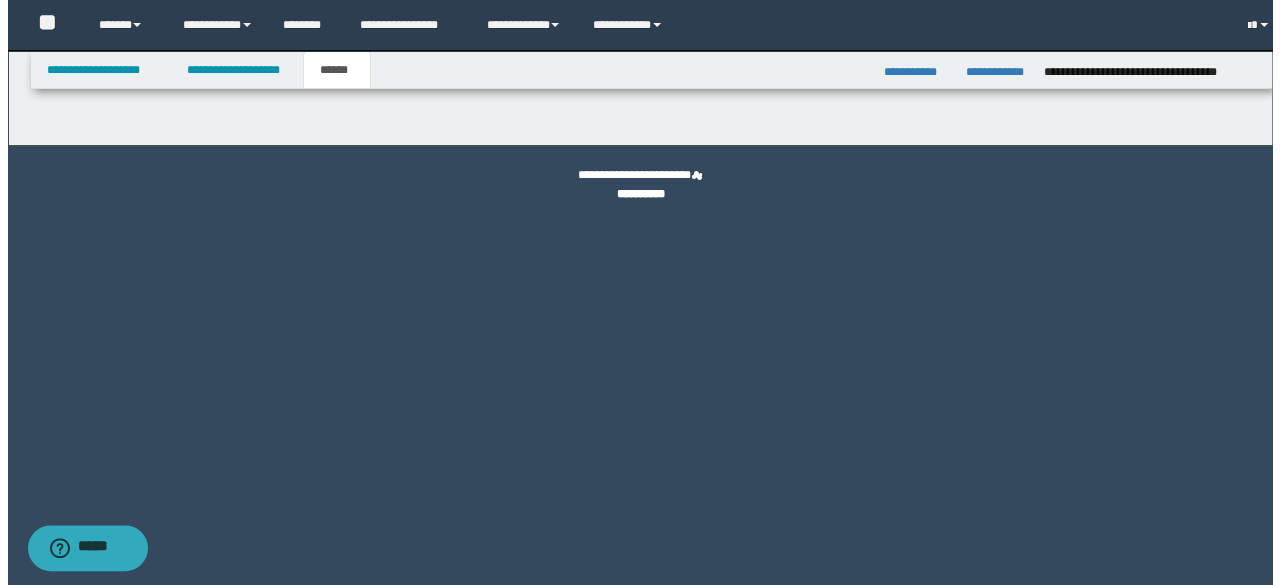 scroll, scrollTop: 0, scrollLeft: 0, axis: both 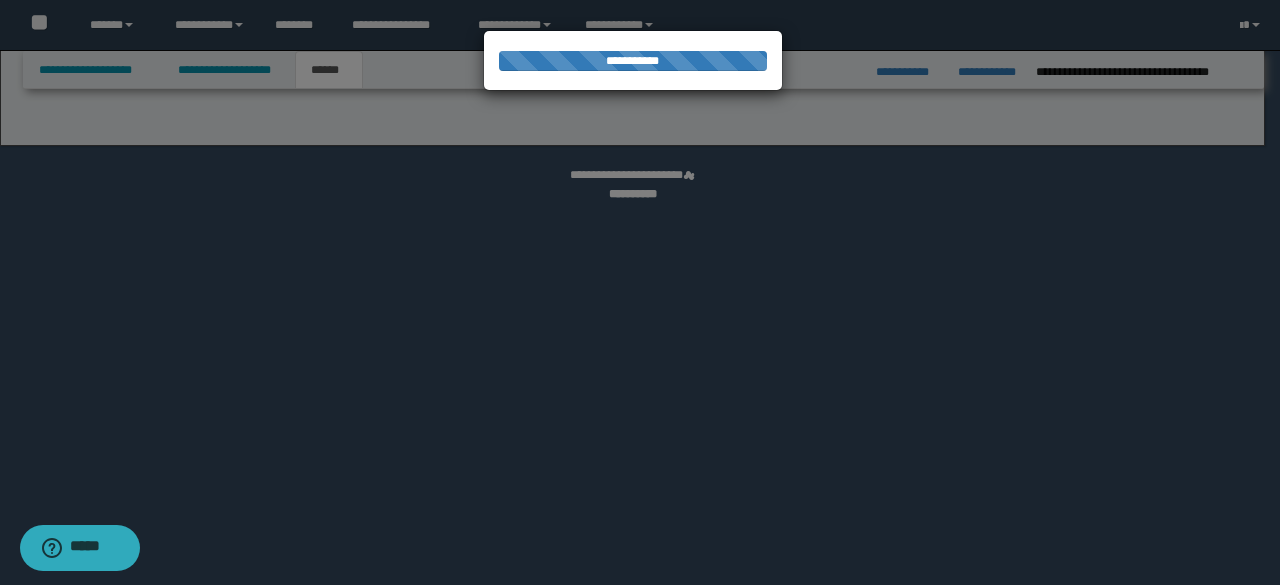 select on "*" 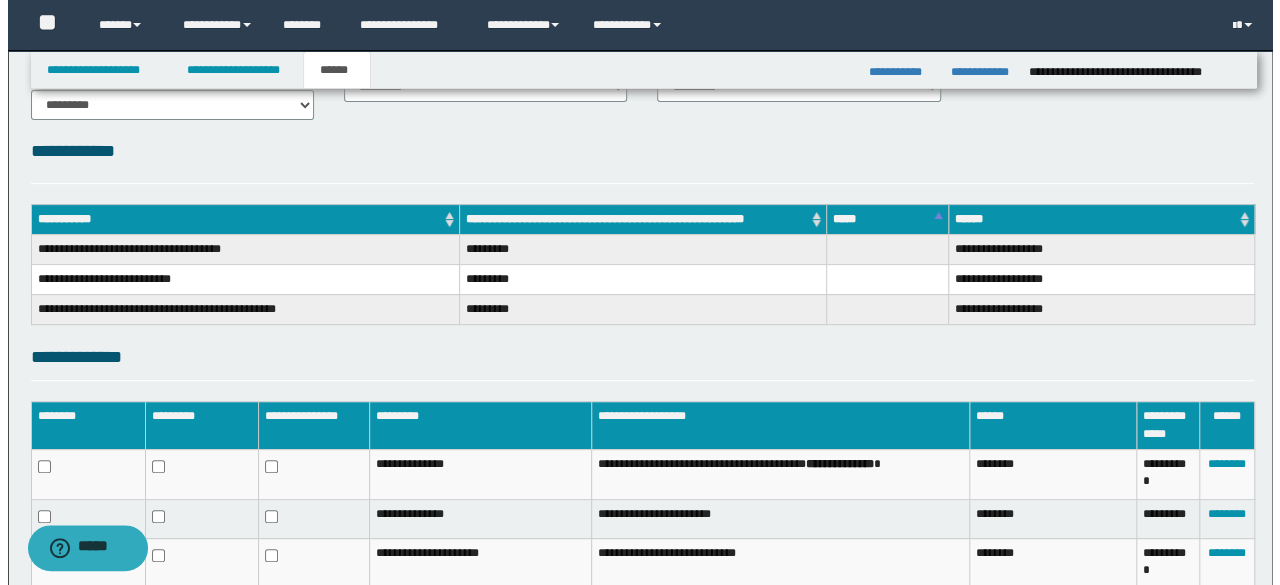 scroll, scrollTop: 356, scrollLeft: 0, axis: vertical 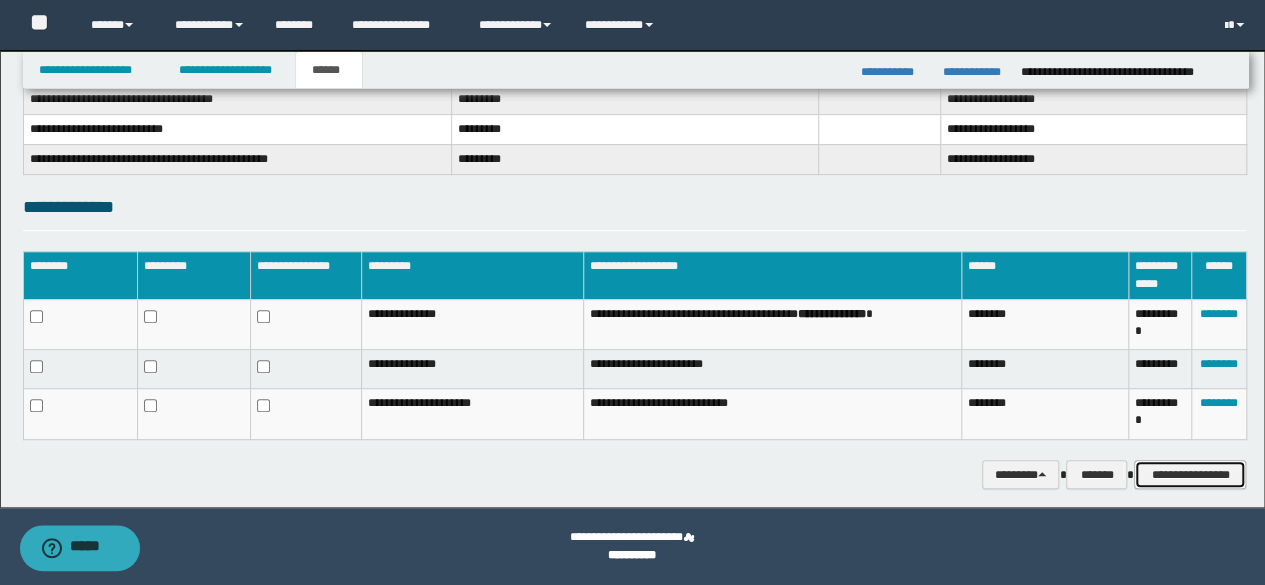 click on "**********" at bounding box center (1190, 474) 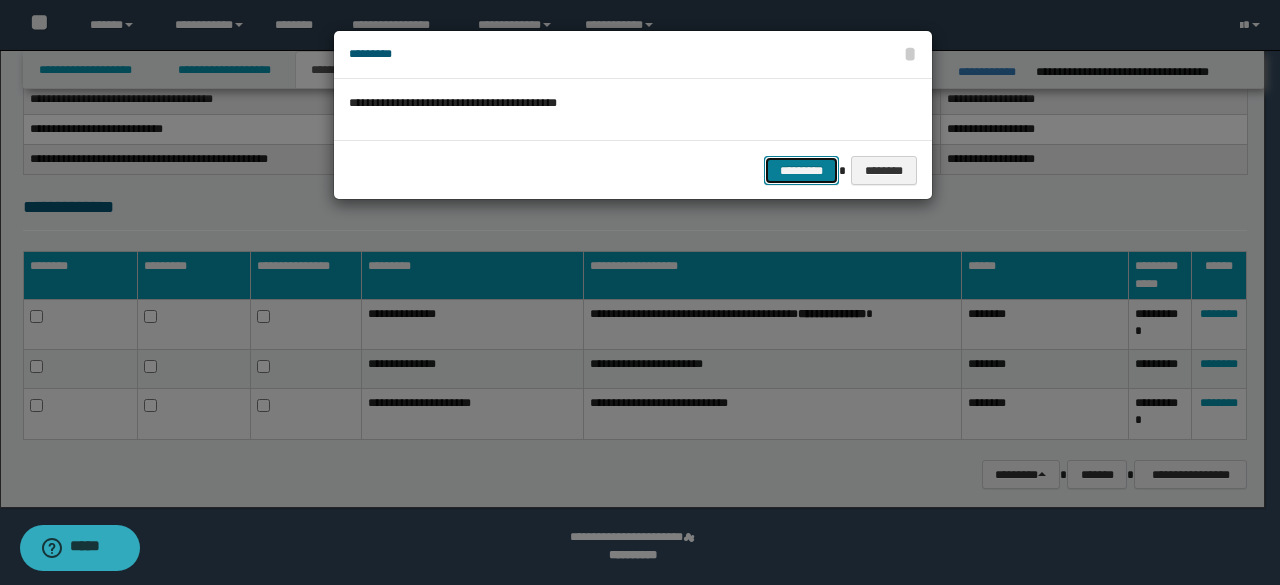 click on "*********" at bounding box center (801, 170) 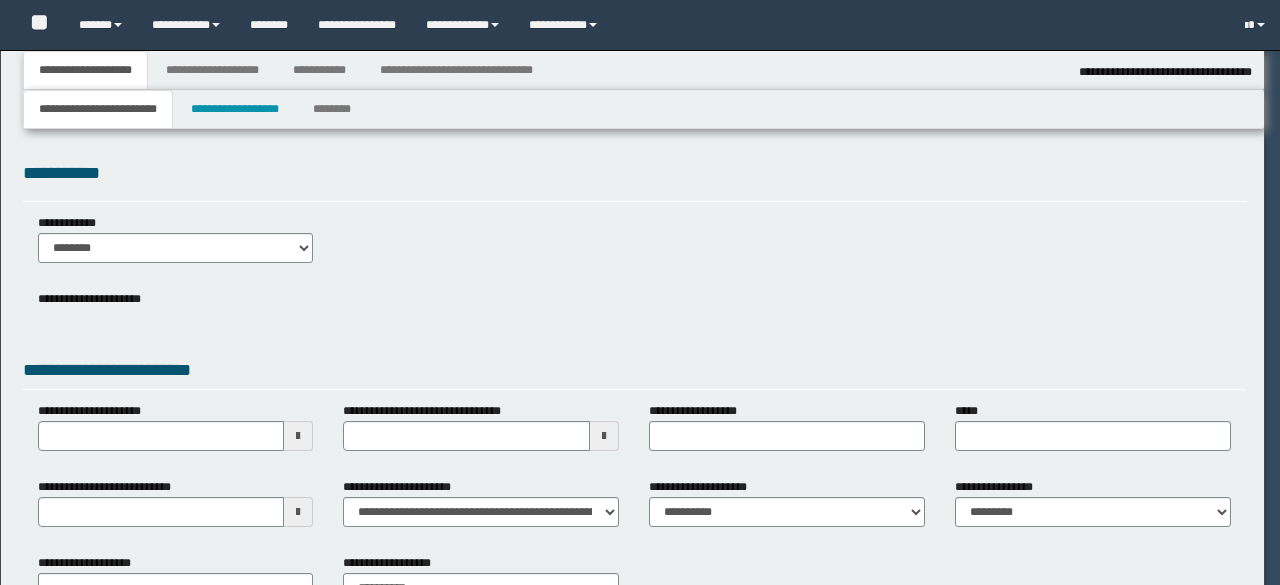 select on "*" 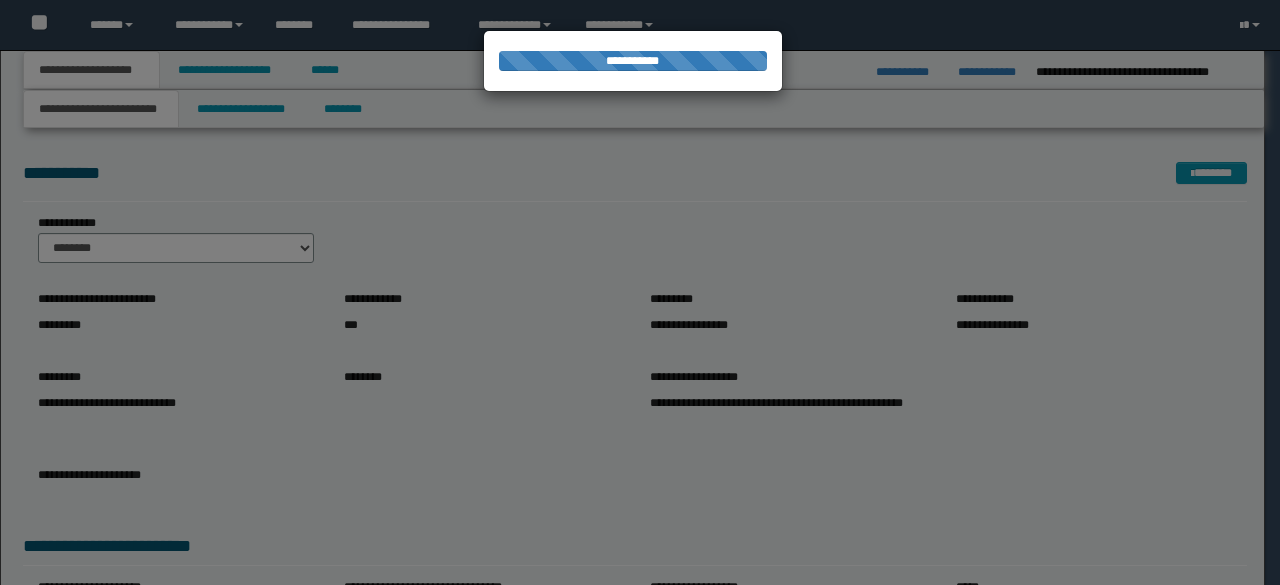 scroll, scrollTop: 0, scrollLeft: 0, axis: both 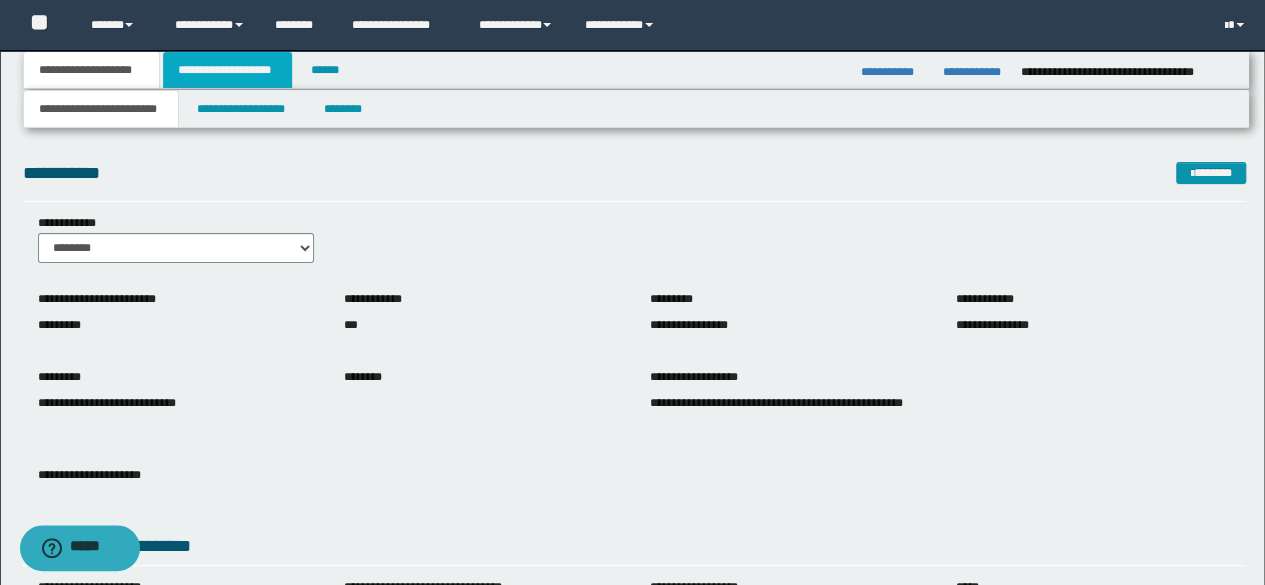 click on "**********" at bounding box center (227, 70) 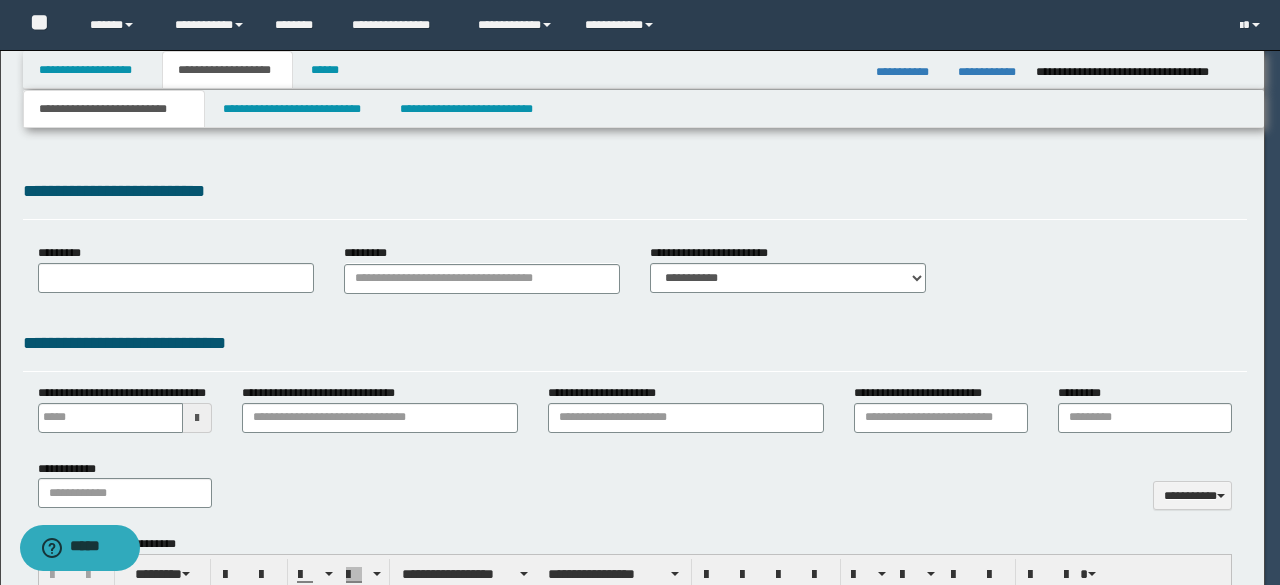 type 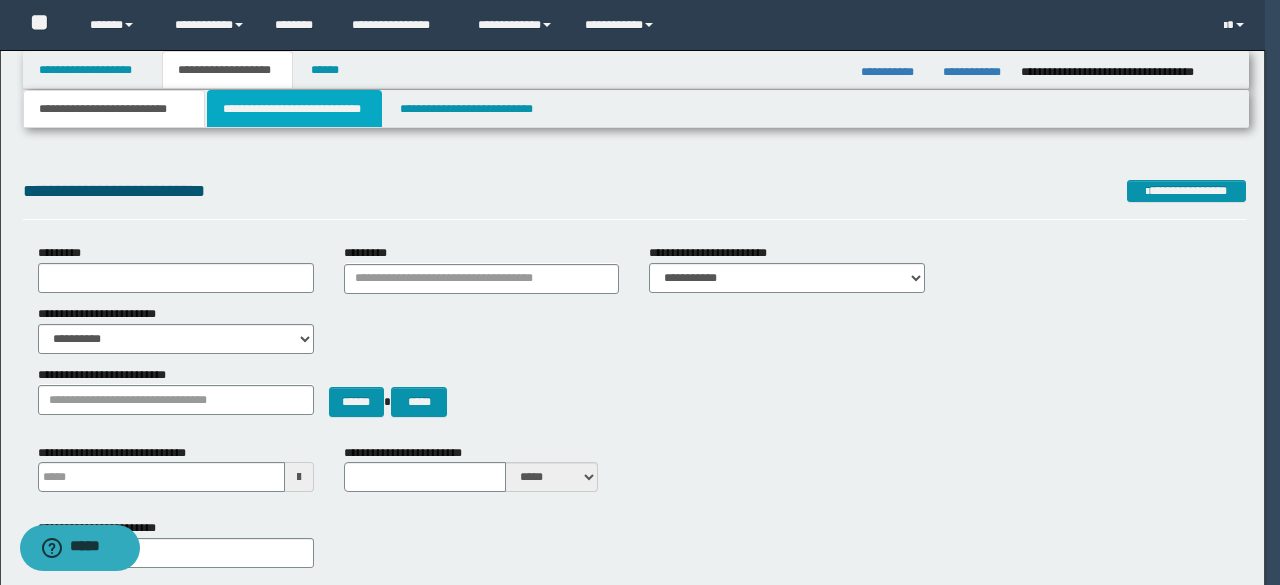 click on "**********" at bounding box center [294, 109] 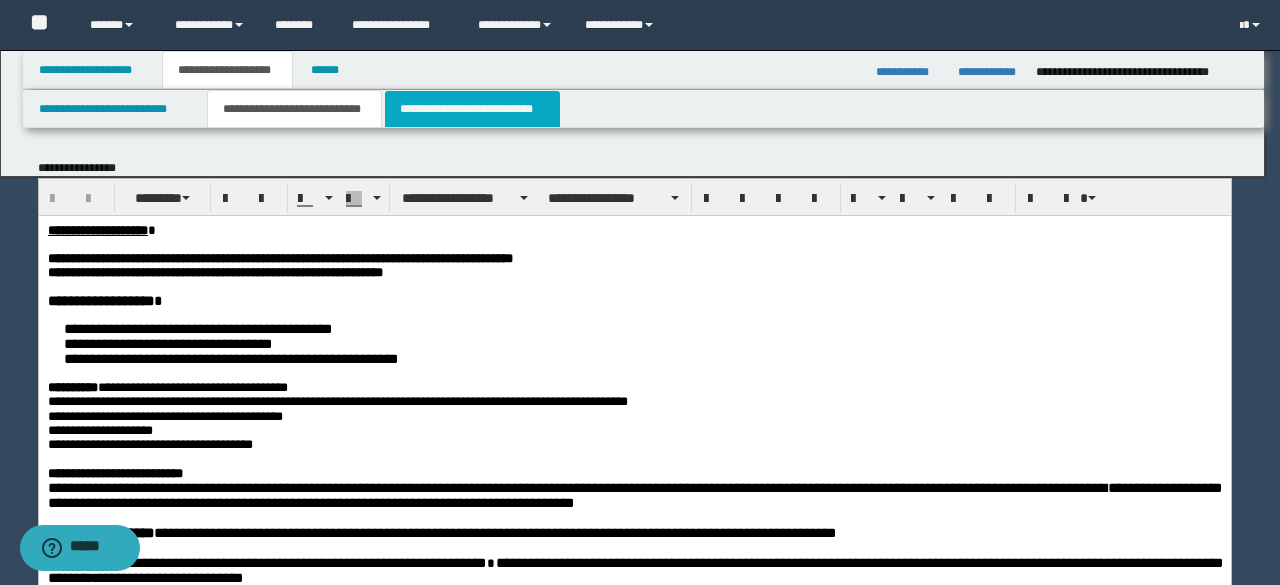 scroll, scrollTop: 0, scrollLeft: 0, axis: both 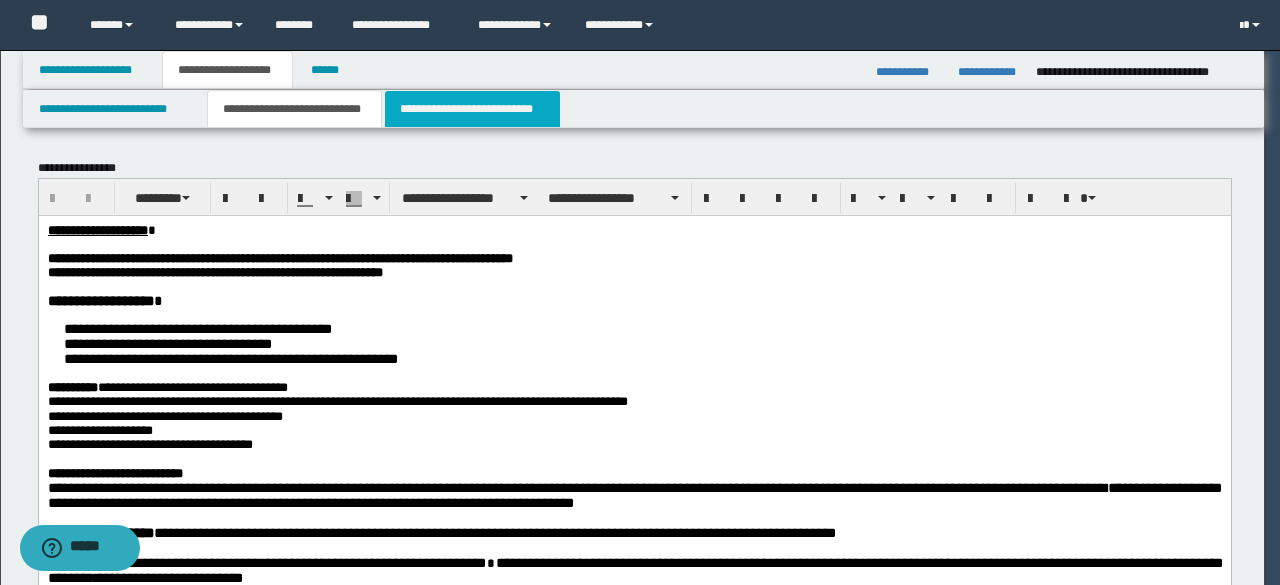 click on "**********" at bounding box center (472, 109) 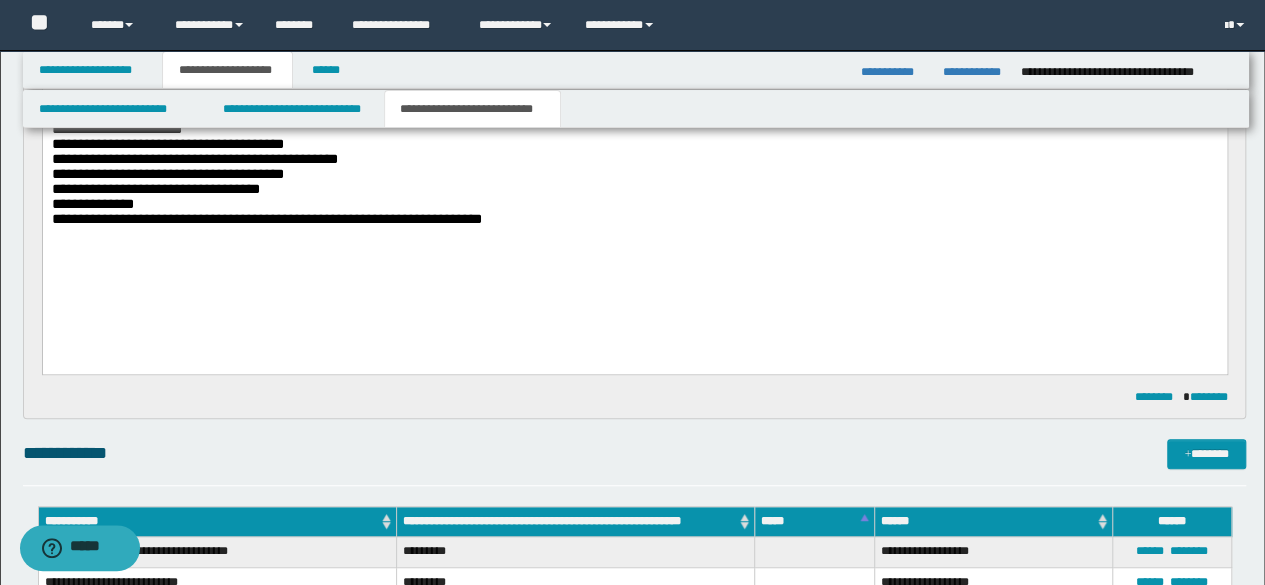 scroll, scrollTop: 500, scrollLeft: 0, axis: vertical 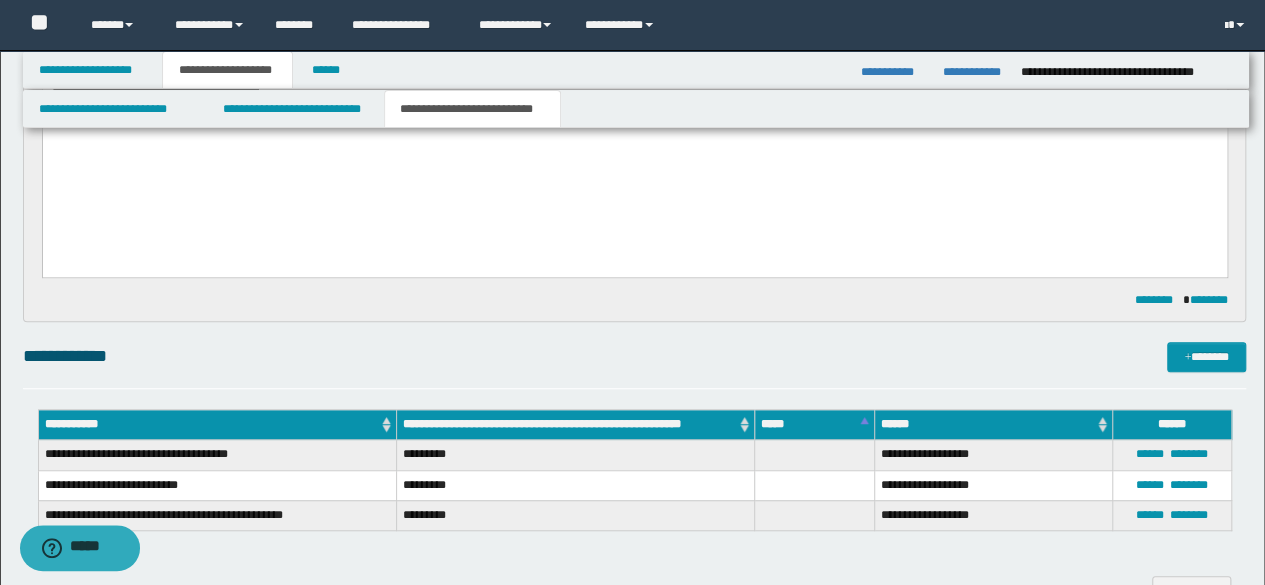 click on "**********" at bounding box center [634, 122] 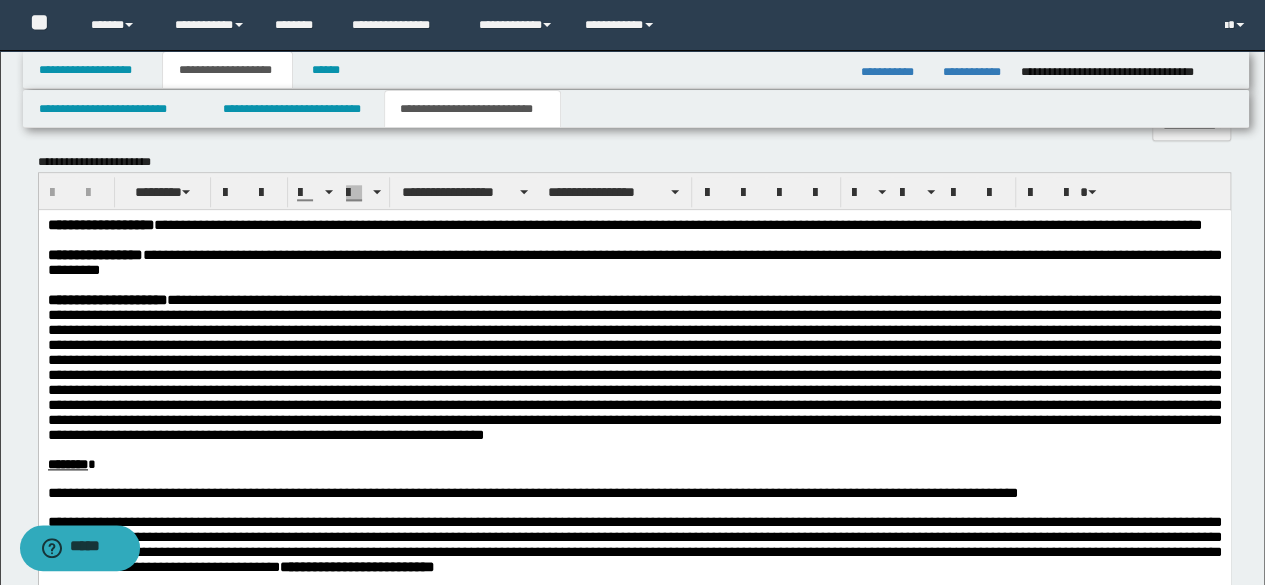 scroll, scrollTop: 1200, scrollLeft: 0, axis: vertical 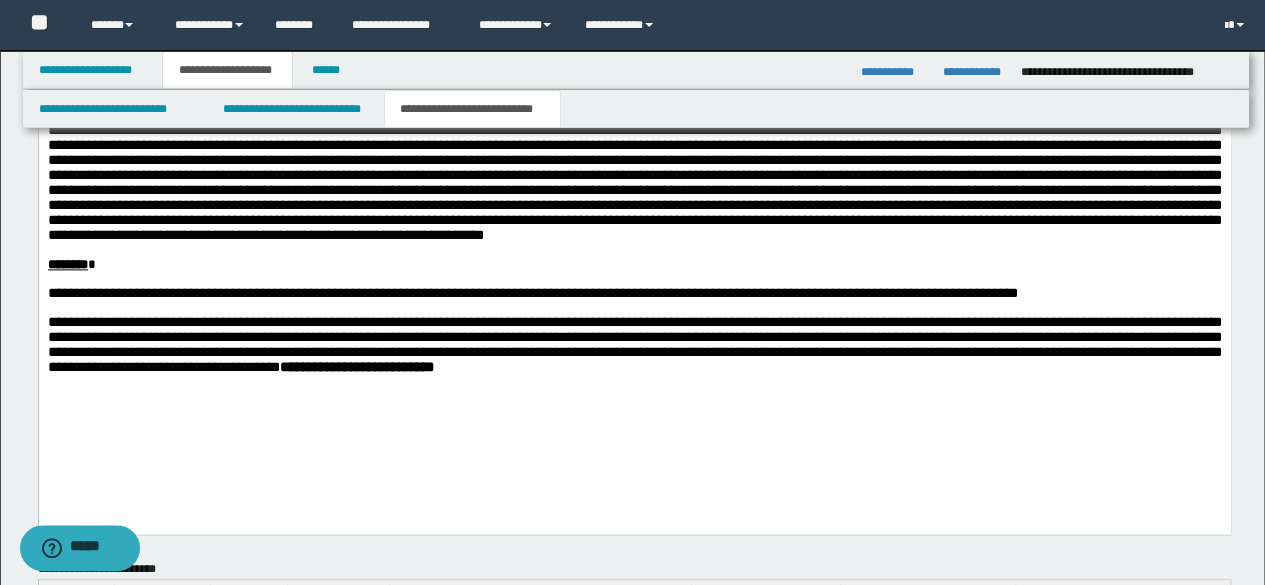 drag, startPoint x: 980, startPoint y: 419, endPoint x: 998, endPoint y: 443, distance: 30 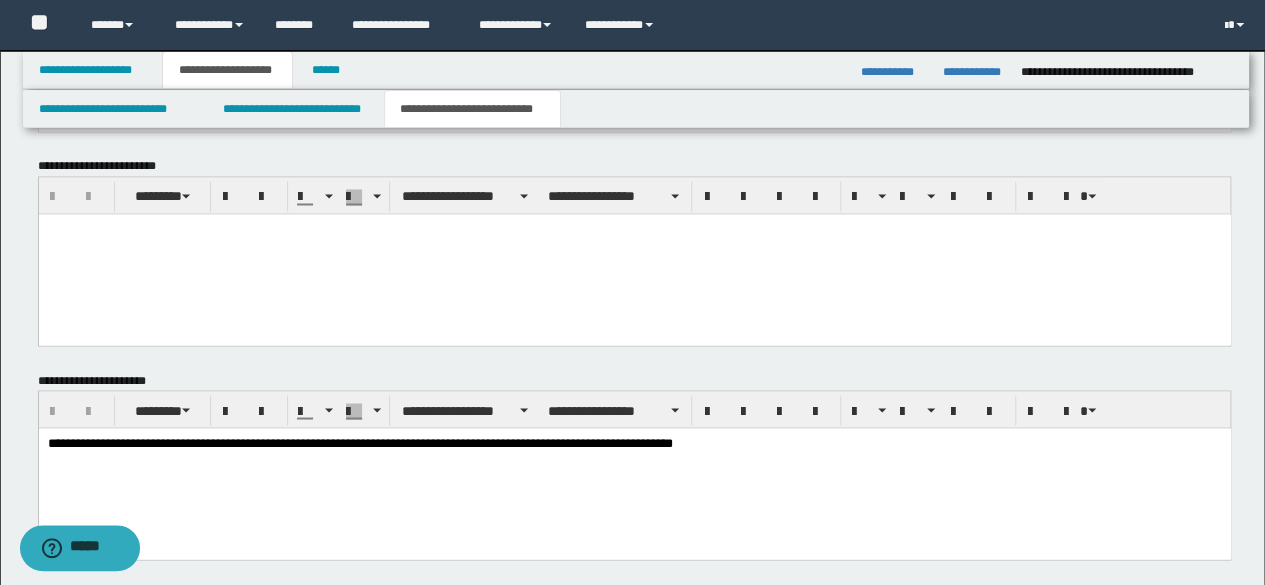 scroll, scrollTop: 1732, scrollLeft: 0, axis: vertical 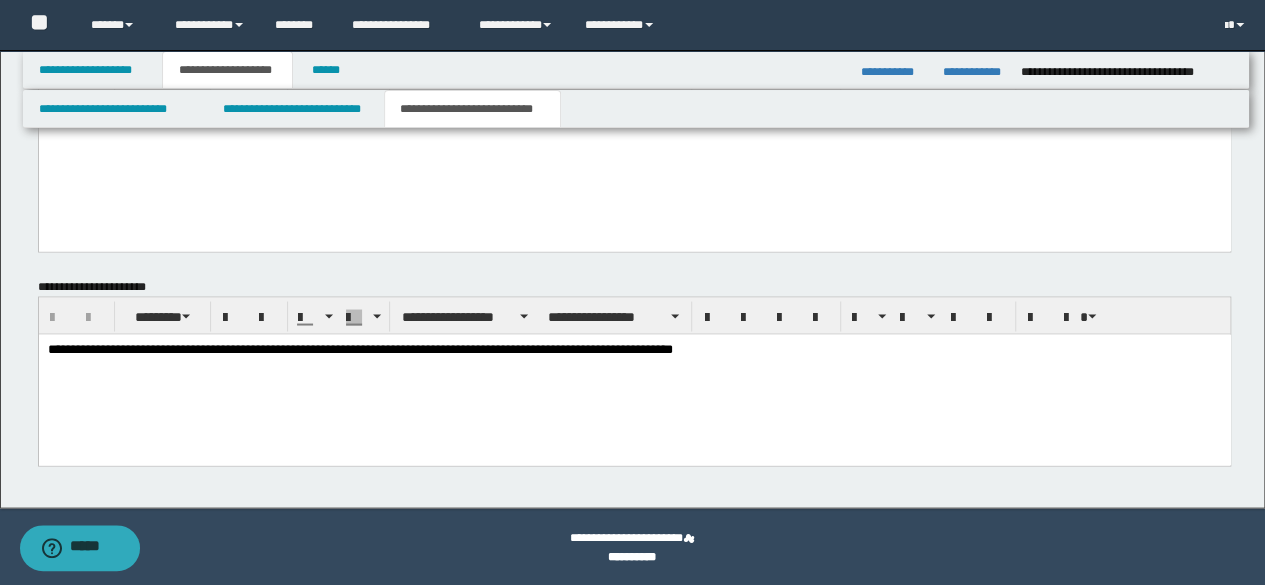 click on "**********" at bounding box center [634, 374] 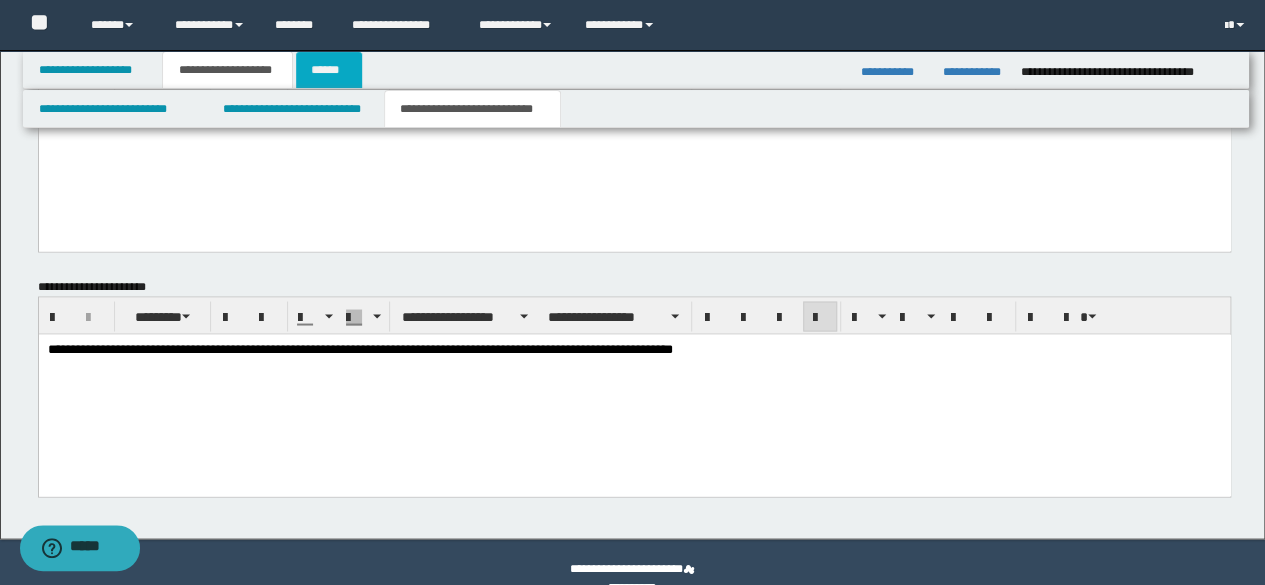 click on "******" at bounding box center [329, 70] 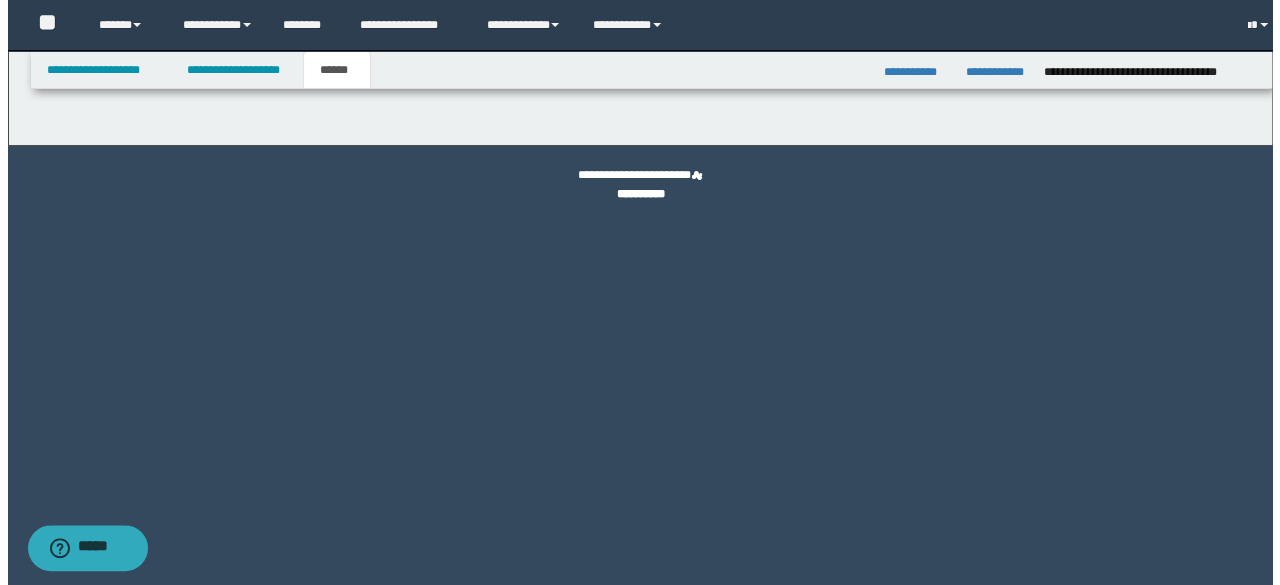 scroll, scrollTop: 0, scrollLeft: 0, axis: both 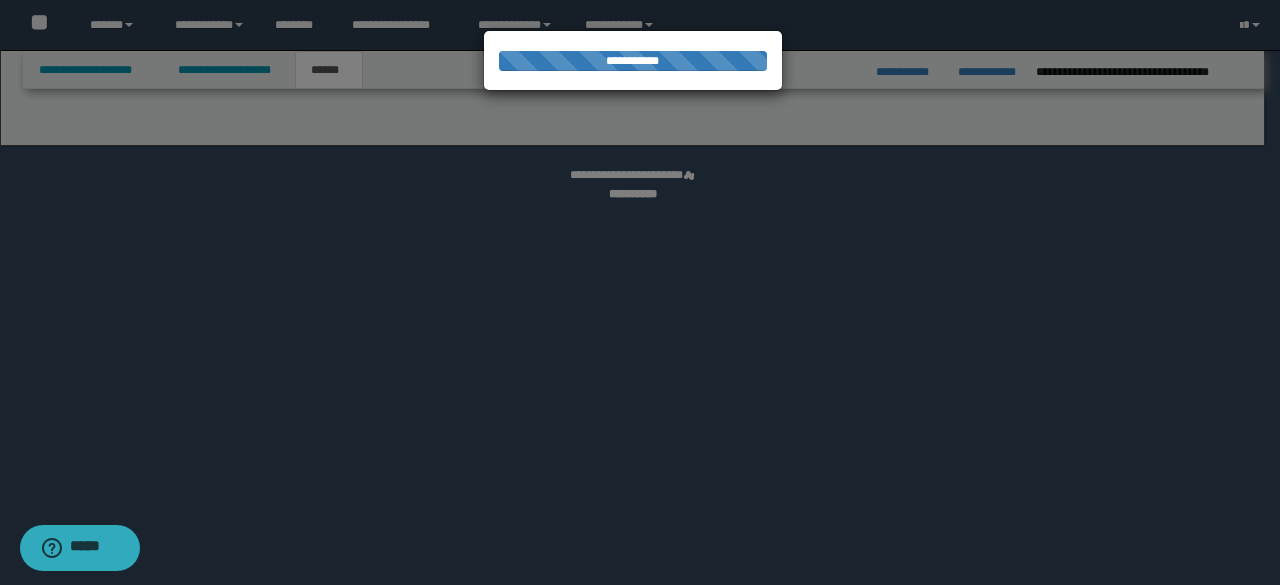 select on "*" 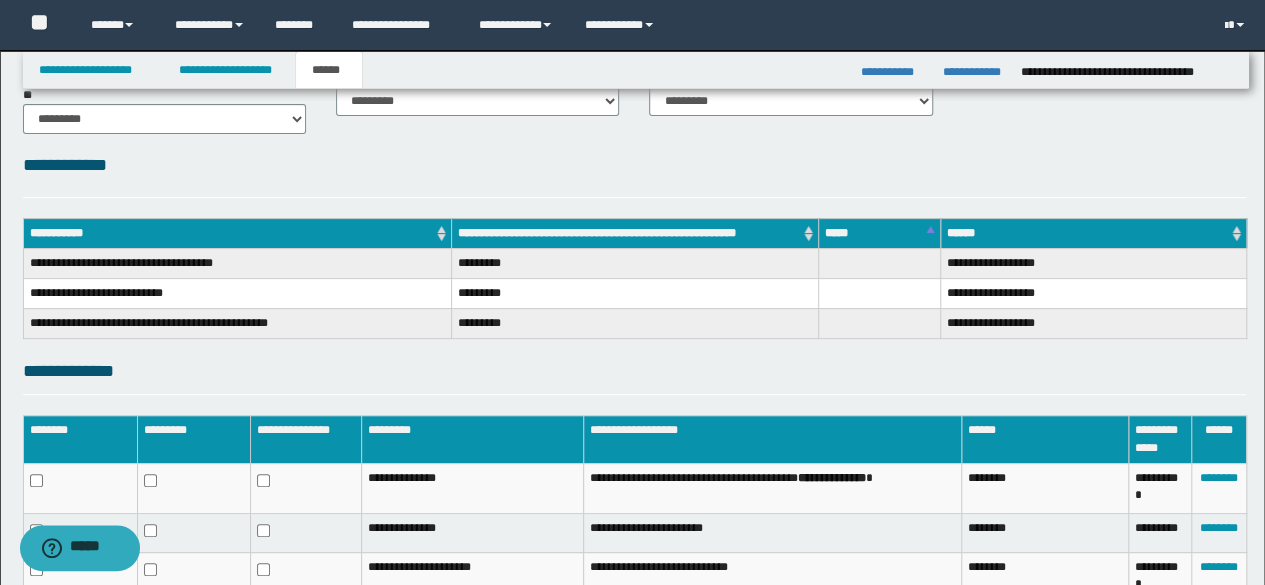 scroll, scrollTop: 356, scrollLeft: 0, axis: vertical 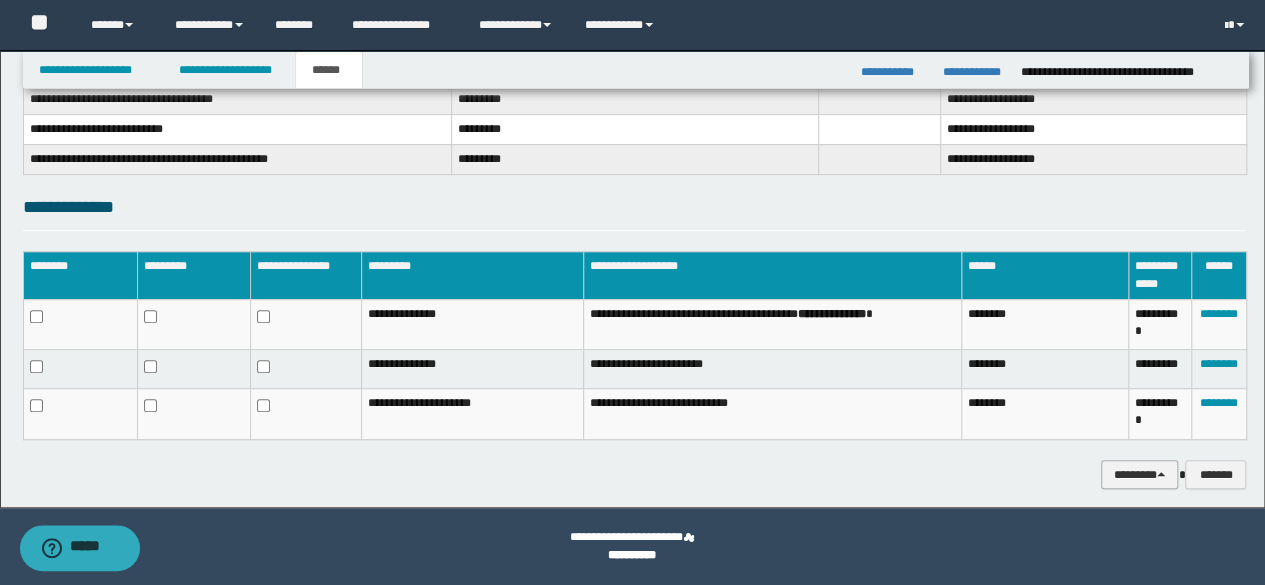 click on "********" at bounding box center [1140, 474] 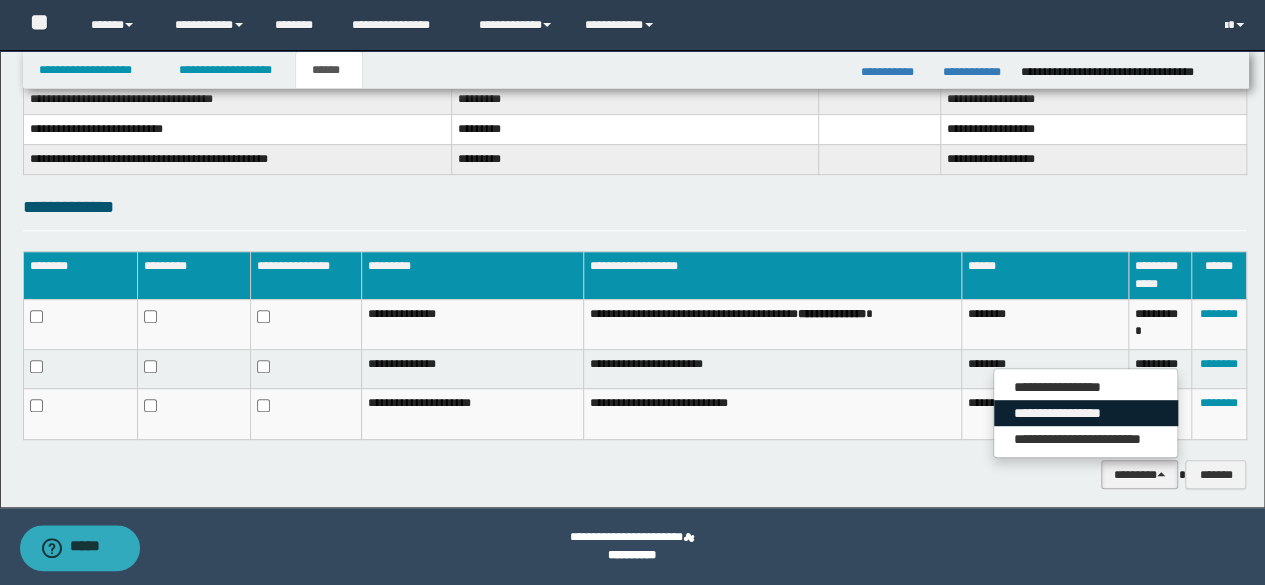 click on "**********" at bounding box center [1086, 413] 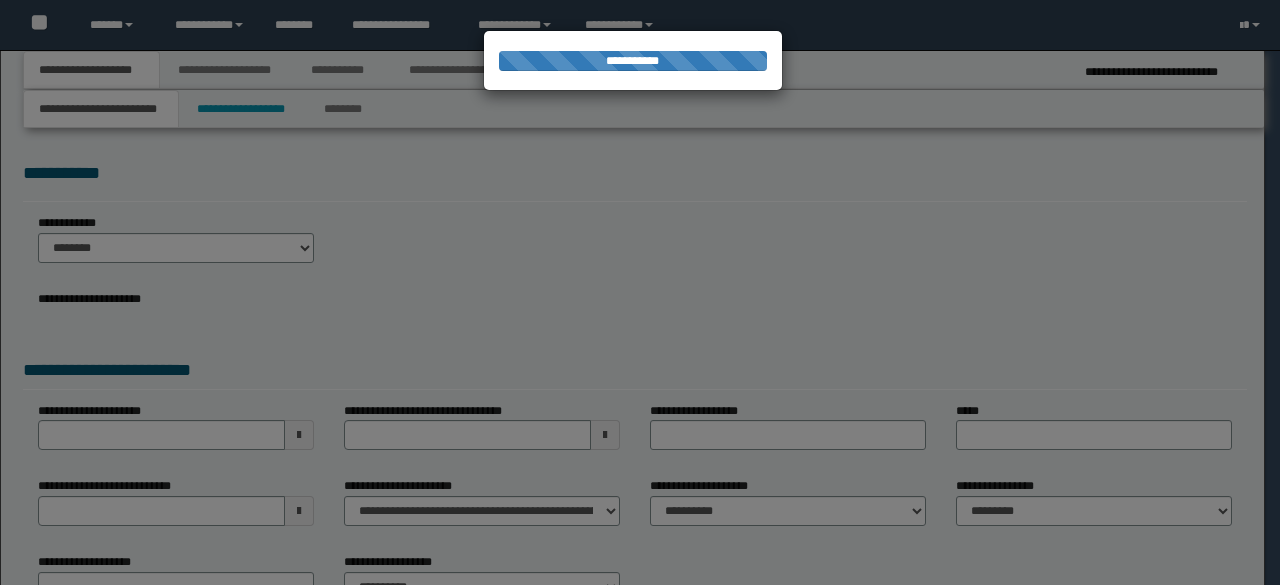 scroll, scrollTop: 0, scrollLeft: 0, axis: both 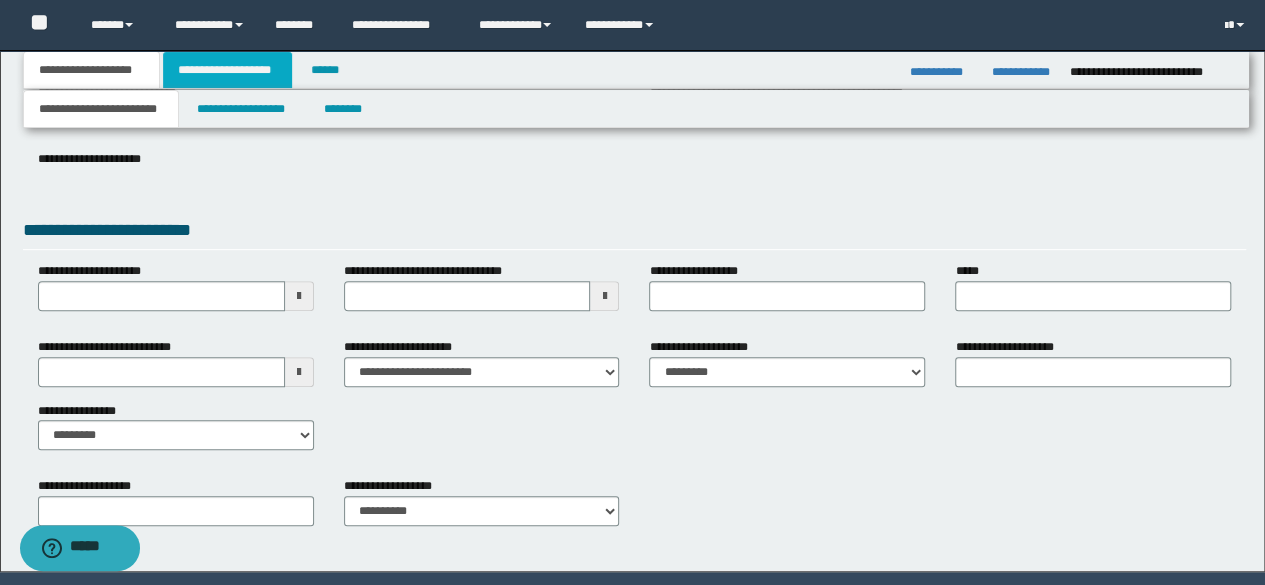 click on "**********" at bounding box center [227, 70] 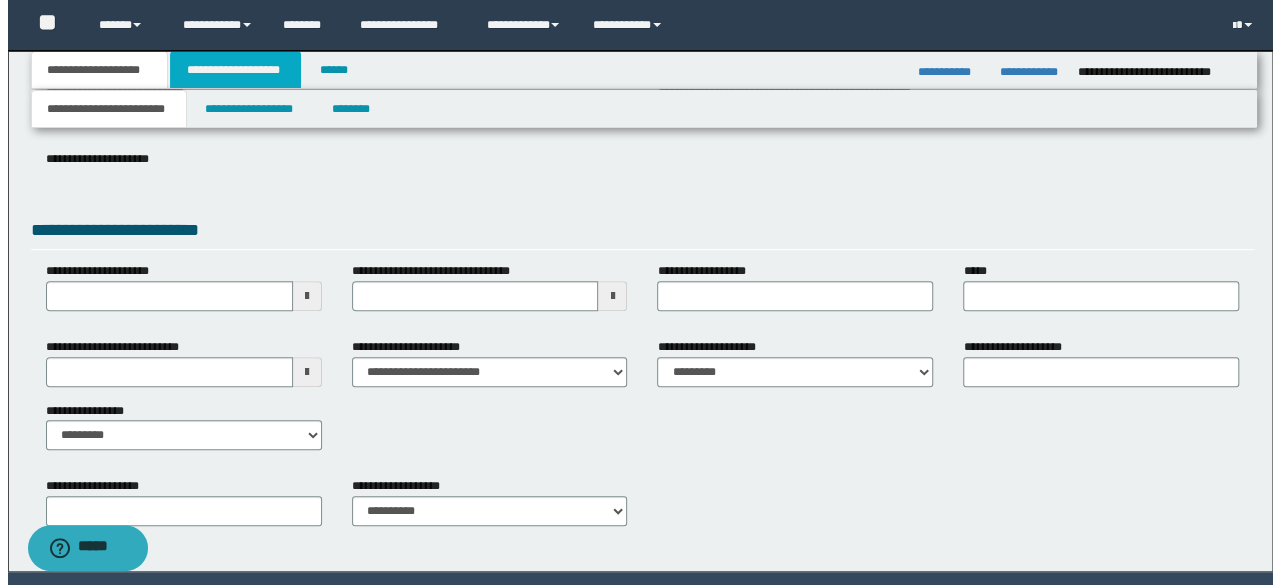 scroll, scrollTop: 0, scrollLeft: 0, axis: both 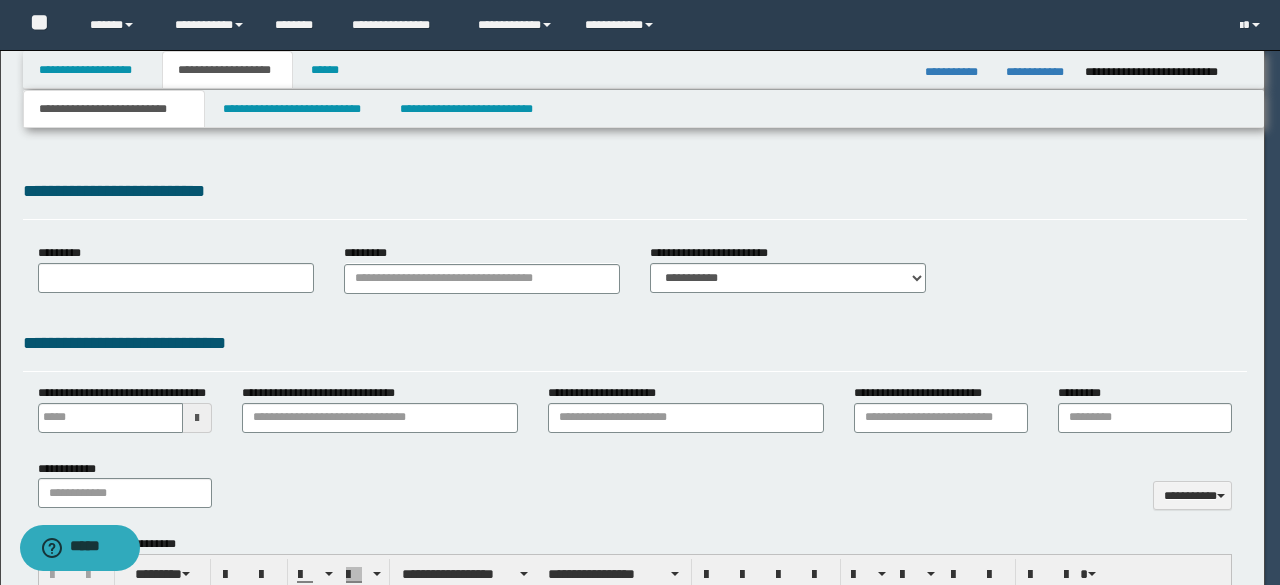 type 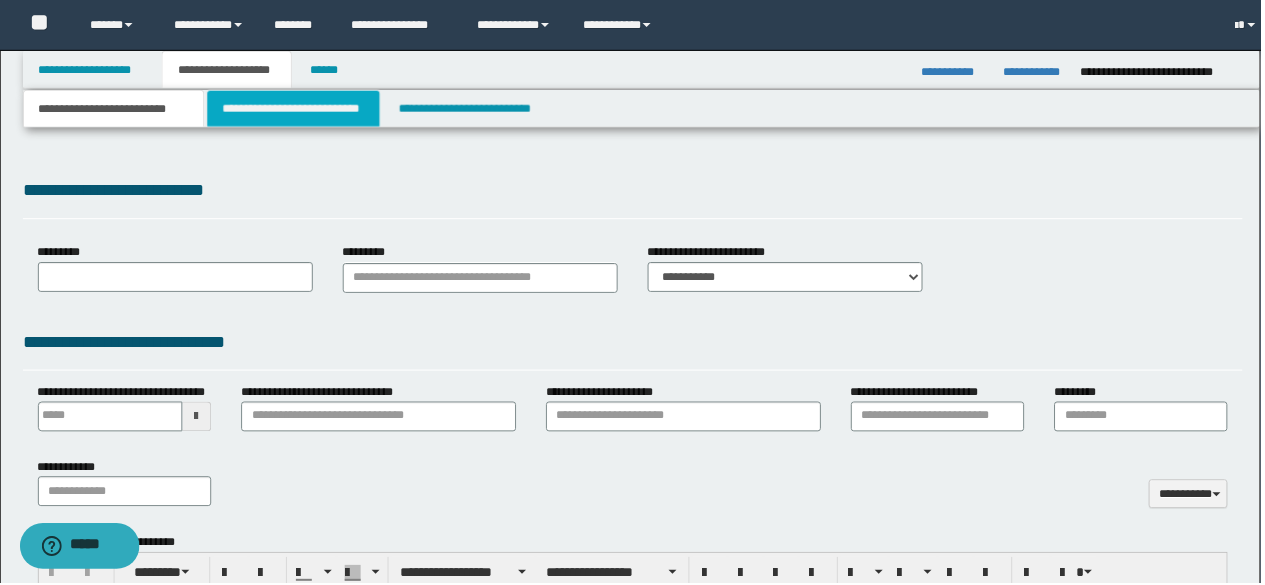 click on "**********" at bounding box center (294, 109) 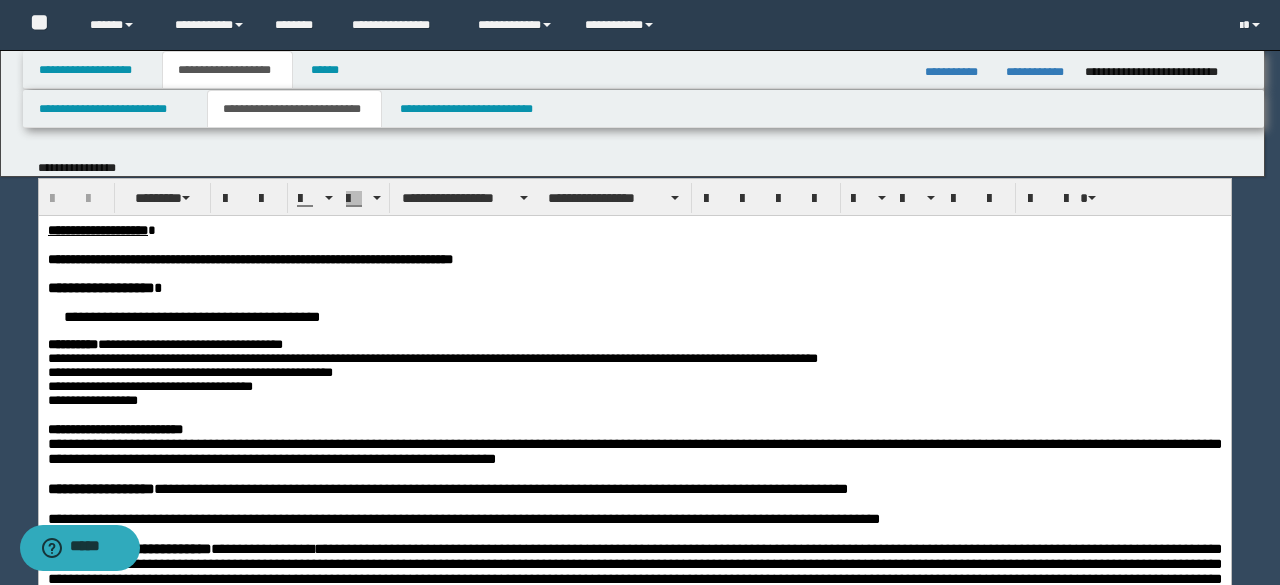 scroll, scrollTop: 0, scrollLeft: 0, axis: both 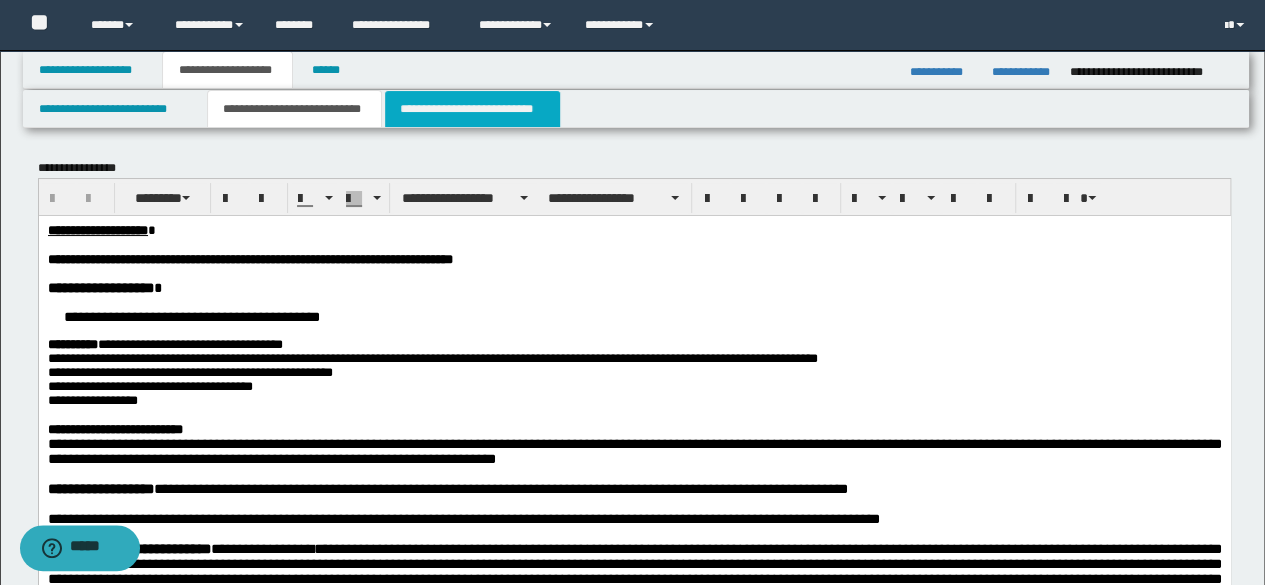 click on "**********" at bounding box center [472, 109] 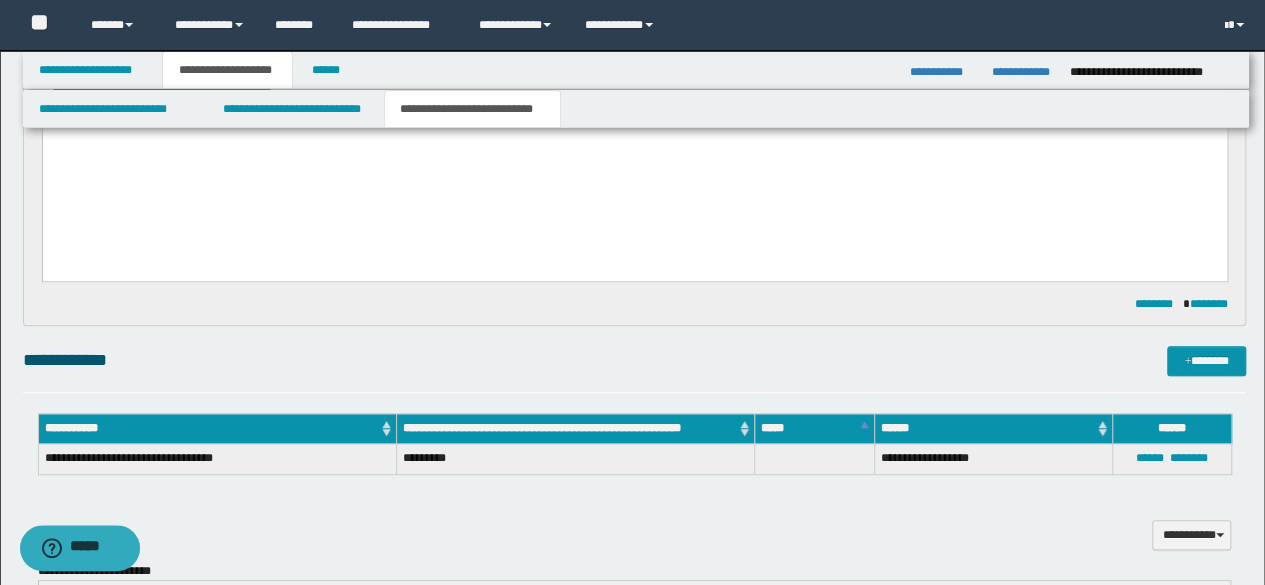 scroll, scrollTop: 700, scrollLeft: 0, axis: vertical 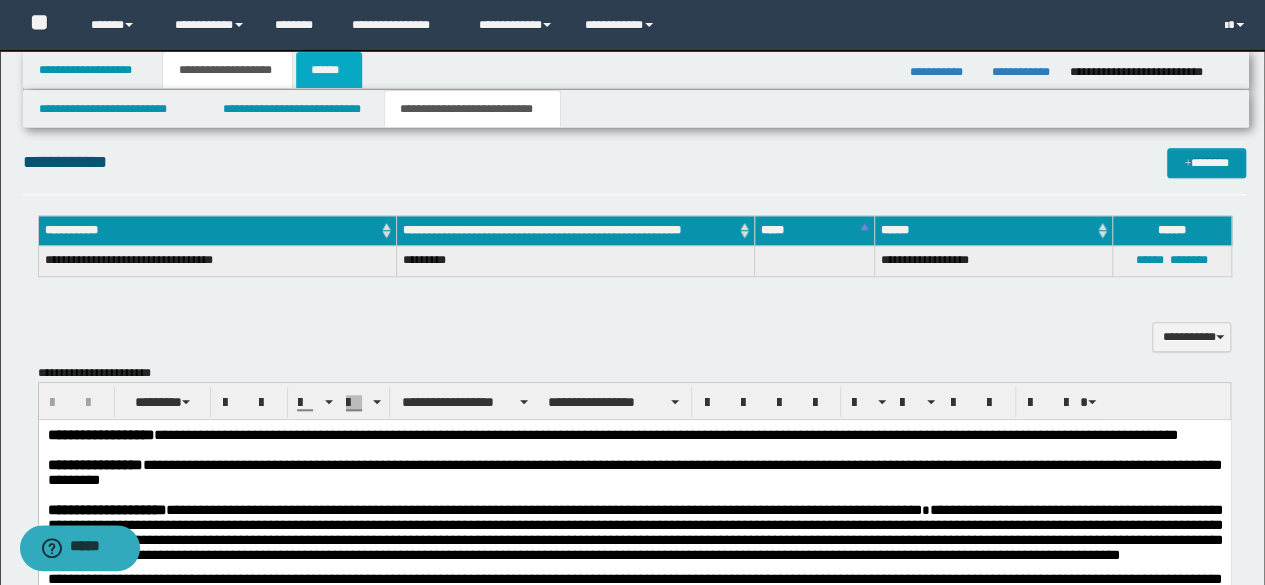 click on "******" at bounding box center [329, 70] 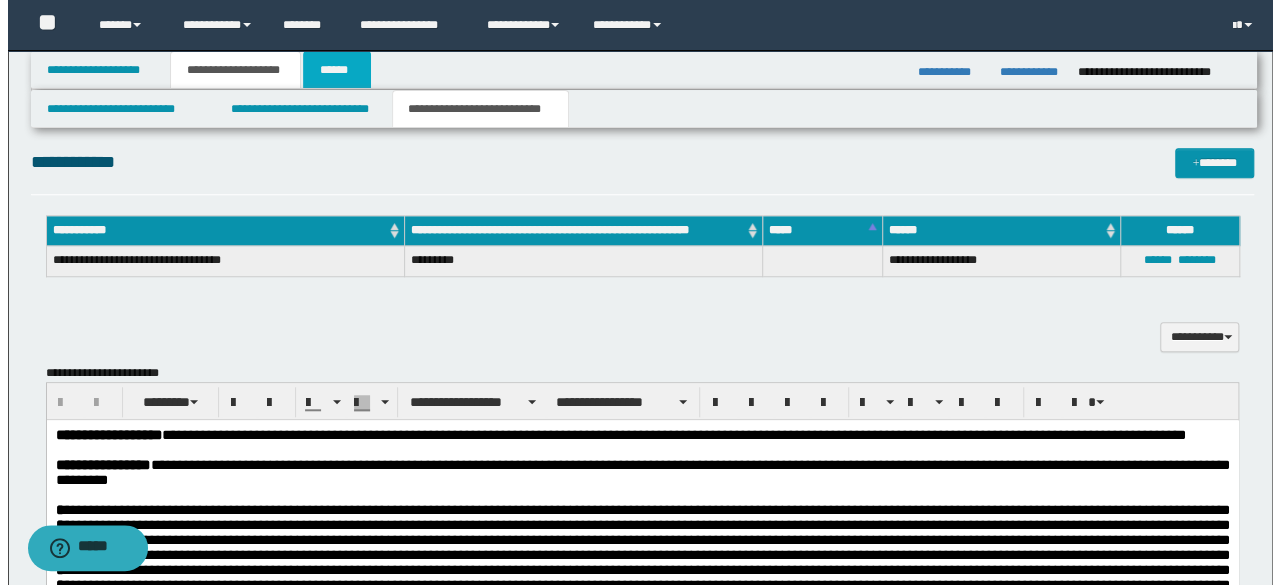 scroll, scrollTop: 0, scrollLeft: 0, axis: both 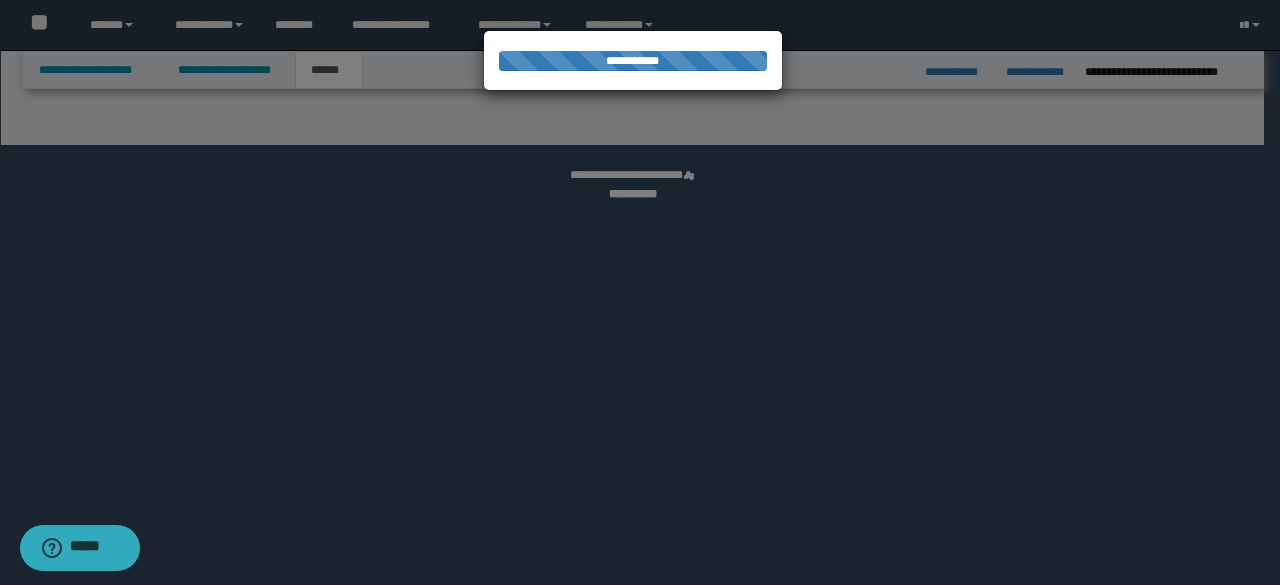 select on "*" 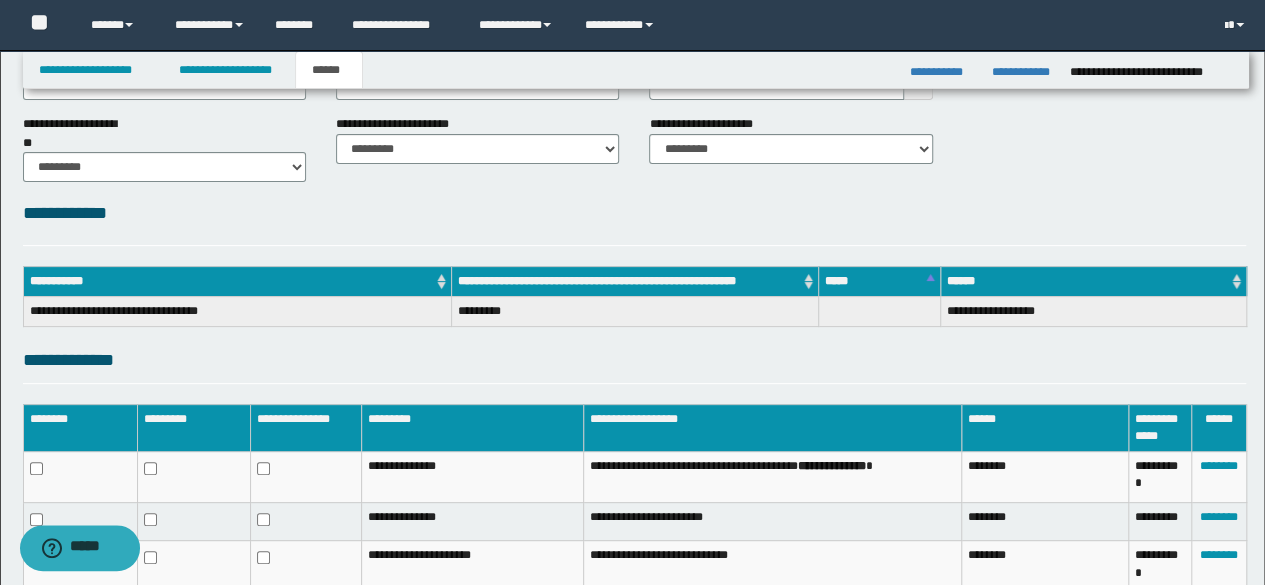 scroll, scrollTop: 296, scrollLeft: 0, axis: vertical 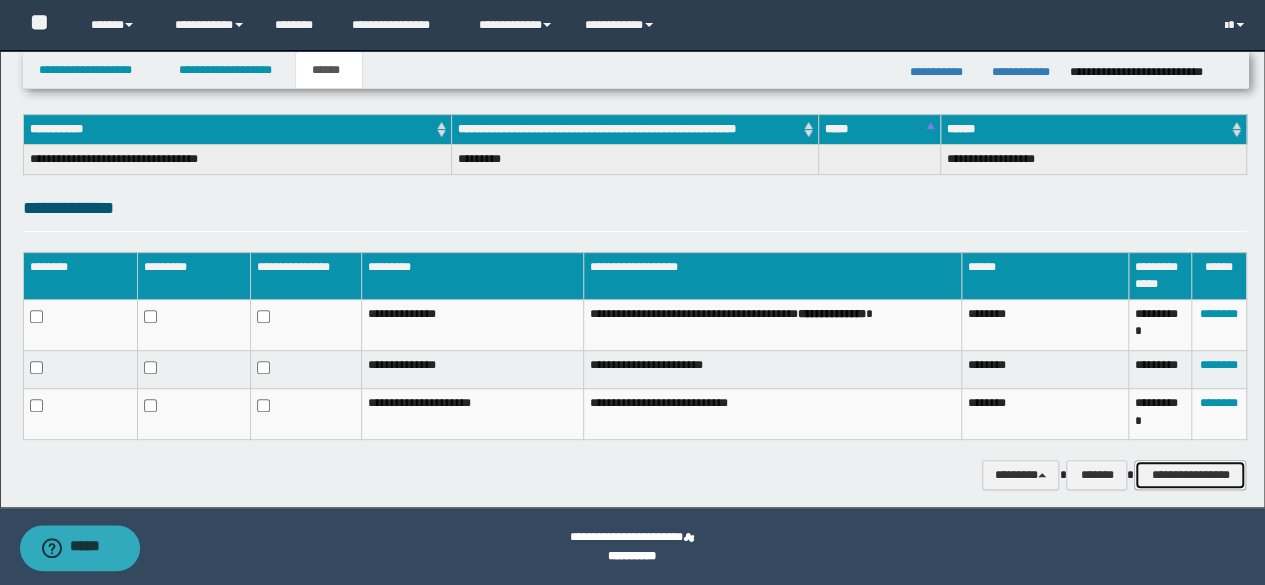 click on "**********" at bounding box center [1190, 474] 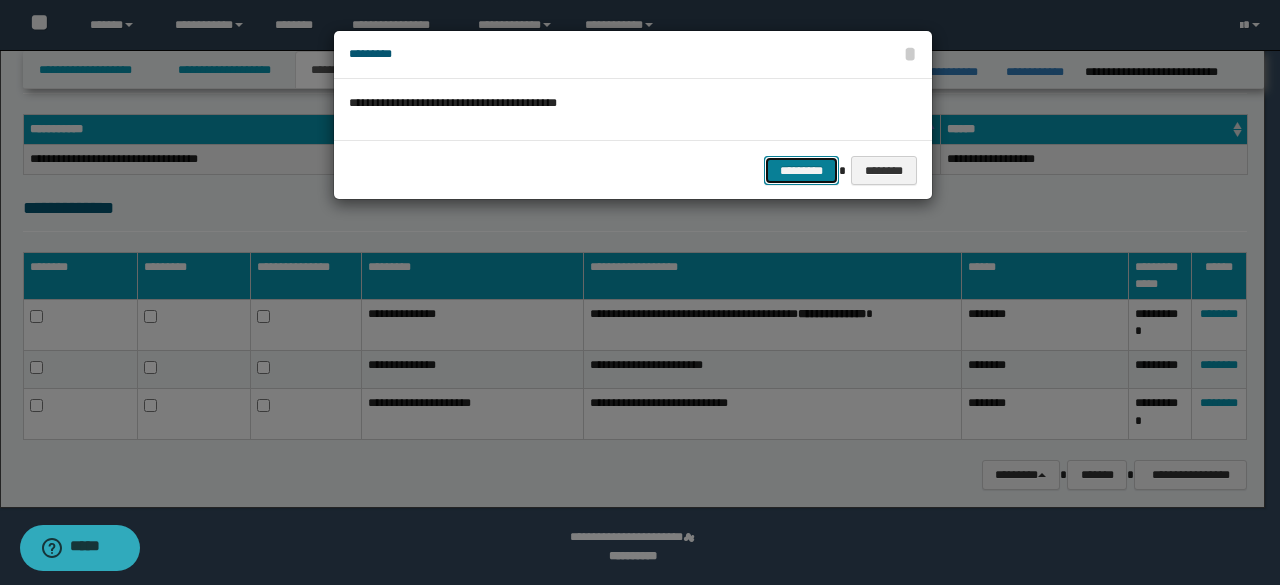 click on "*********" at bounding box center (801, 170) 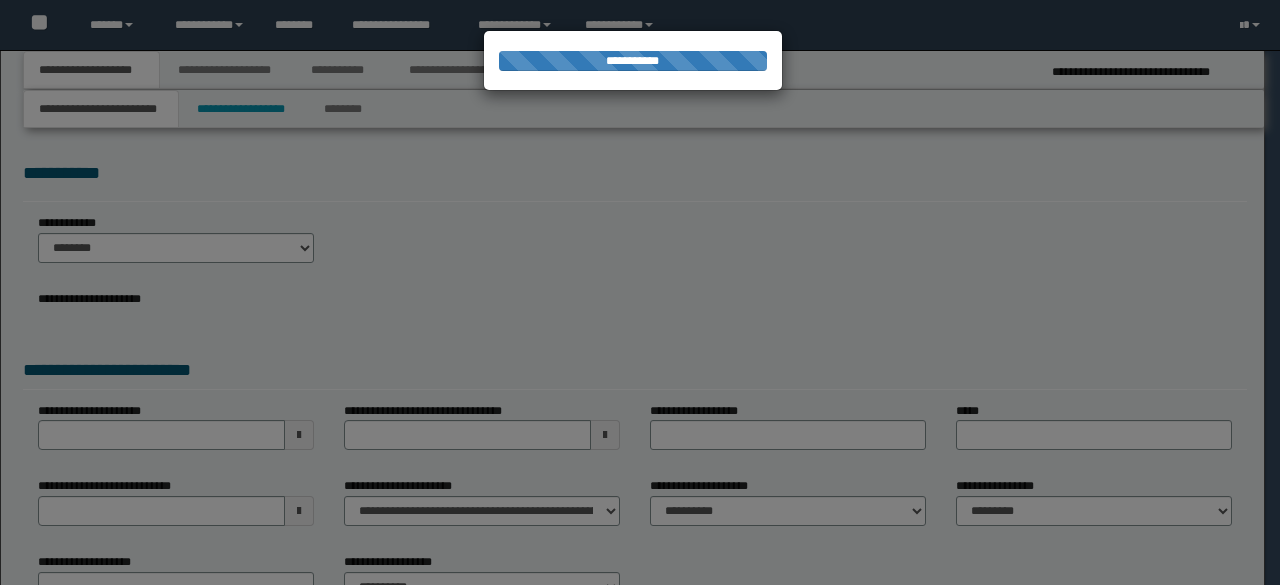 scroll, scrollTop: 0, scrollLeft: 0, axis: both 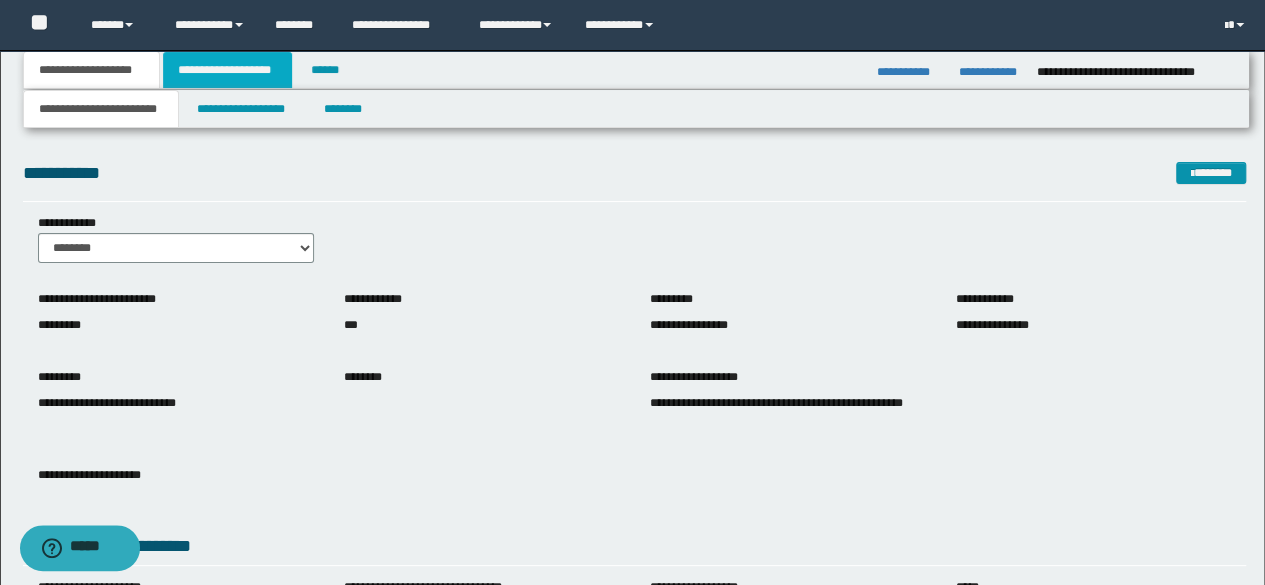 click on "**********" at bounding box center (227, 70) 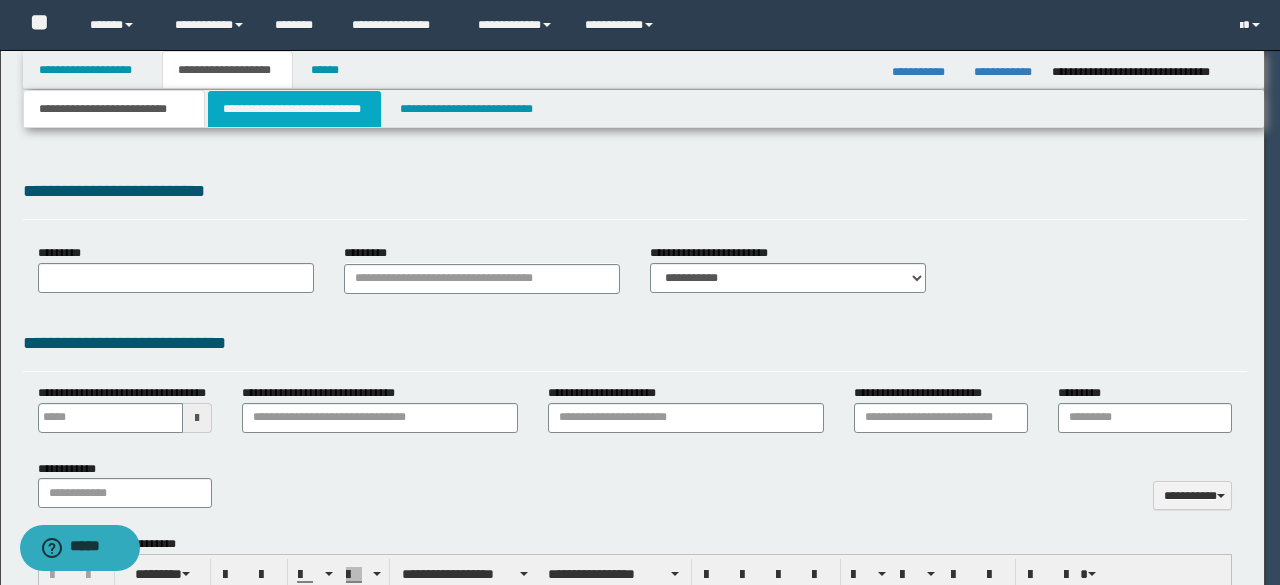 type 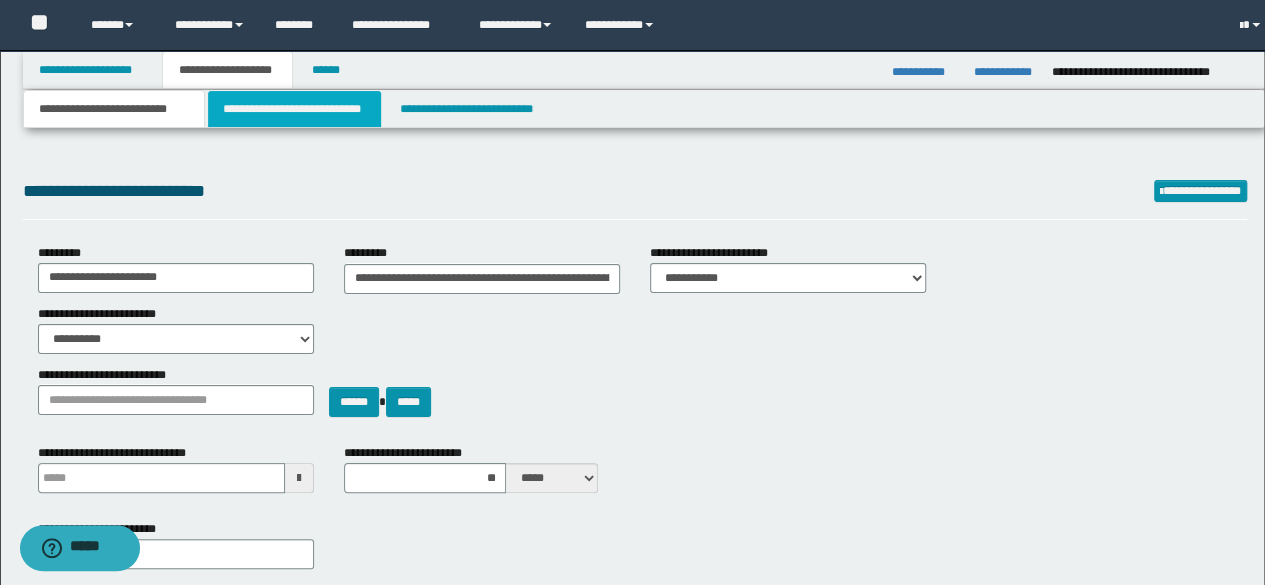 click on "**********" at bounding box center [294, 109] 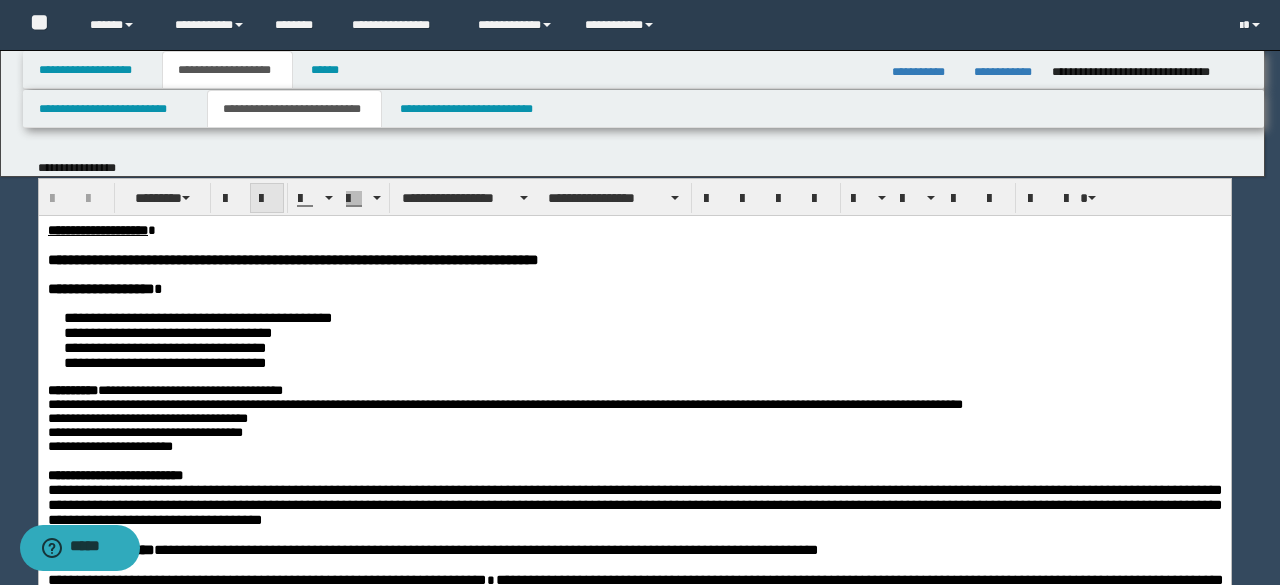scroll, scrollTop: 0, scrollLeft: 0, axis: both 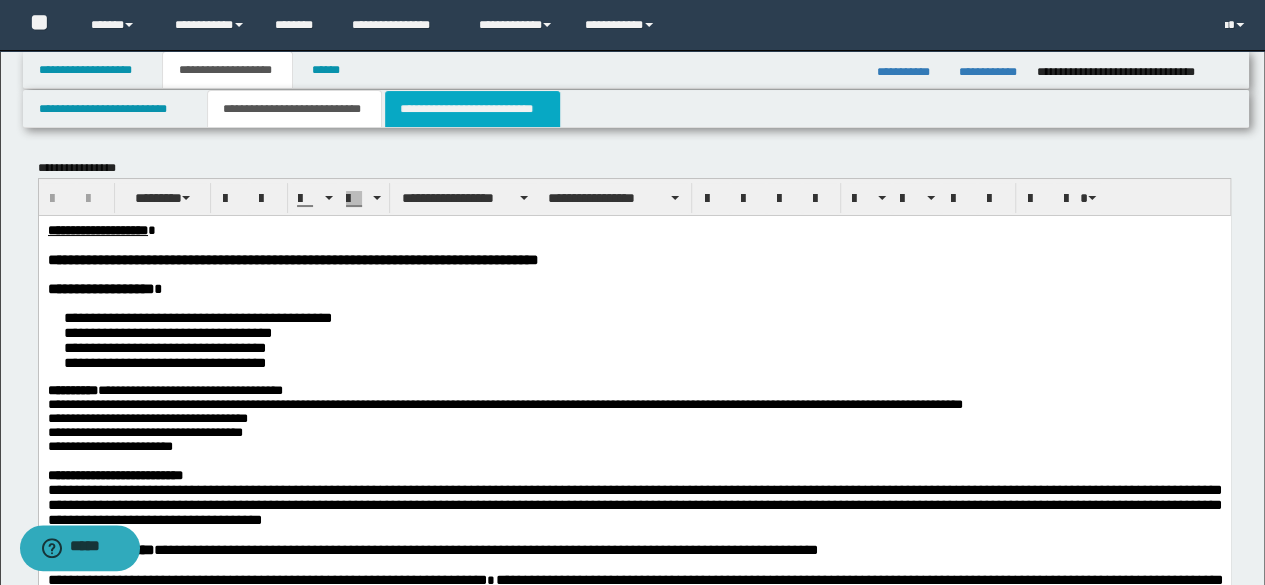click on "**********" at bounding box center [472, 109] 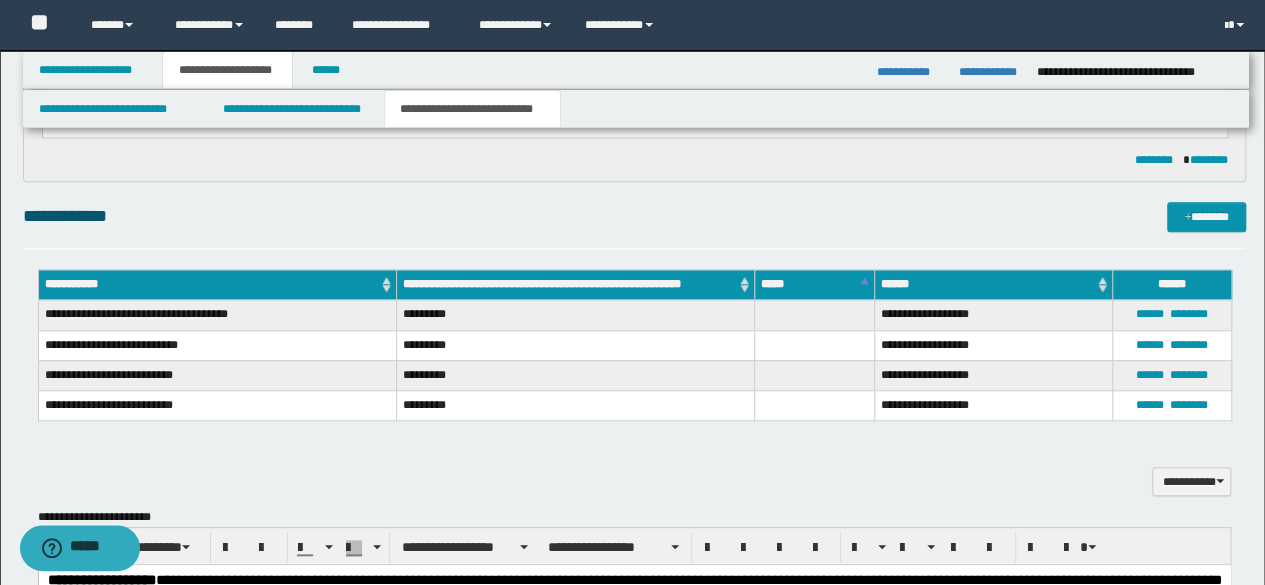scroll, scrollTop: 800, scrollLeft: 0, axis: vertical 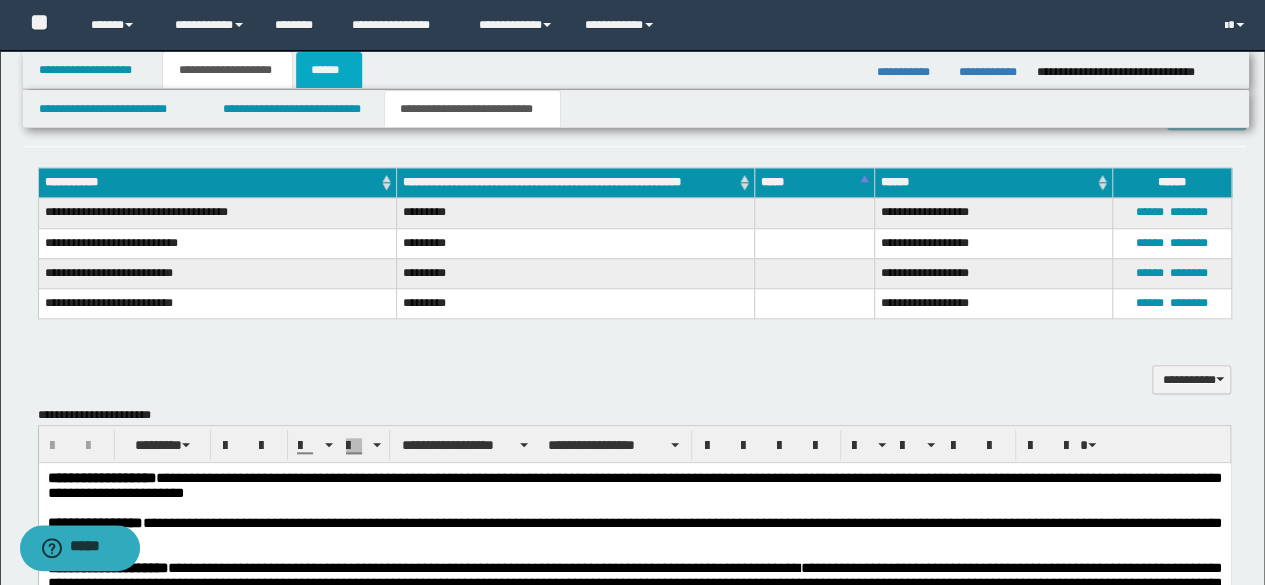click on "******" at bounding box center [329, 70] 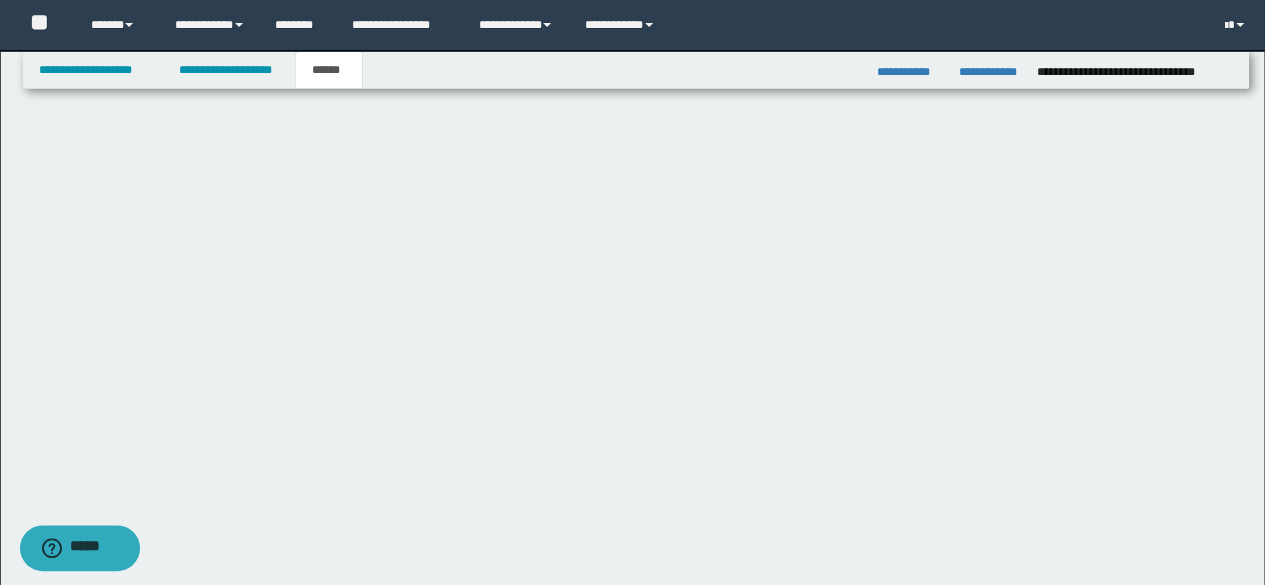 scroll, scrollTop: 0, scrollLeft: 0, axis: both 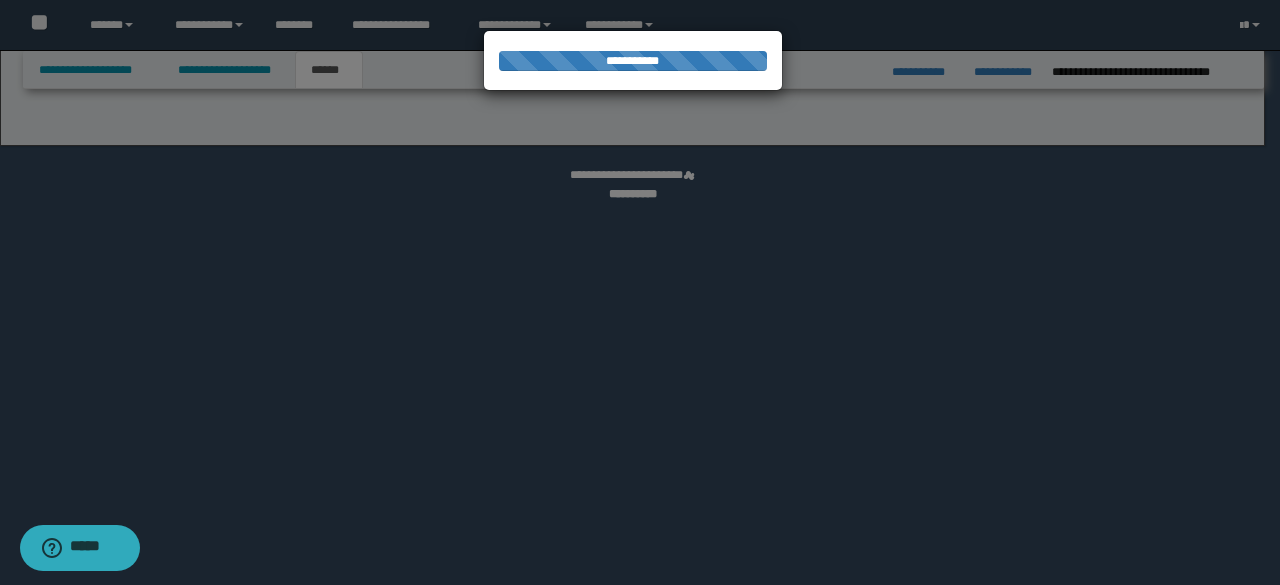select on "*" 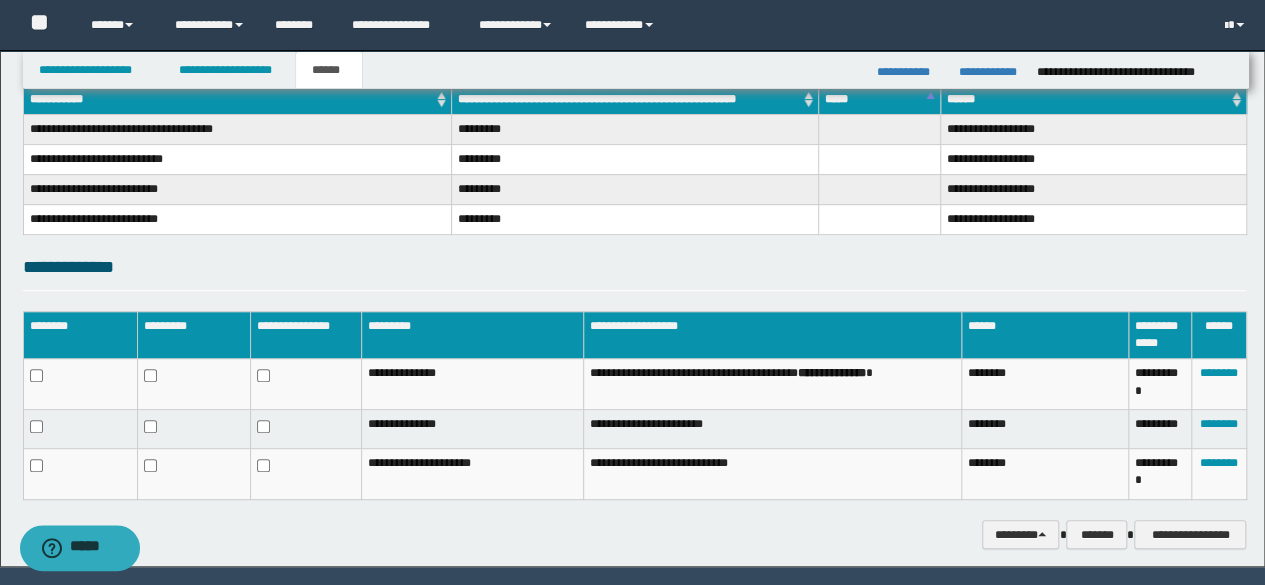 scroll, scrollTop: 386, scrollLeft: 0, axis: vertical 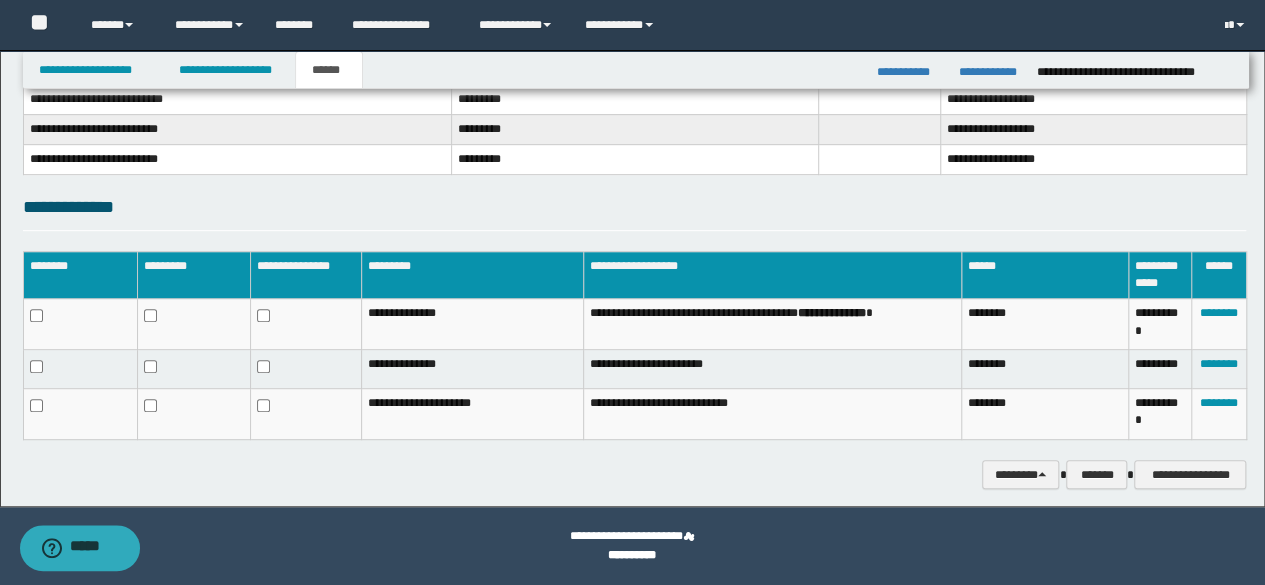 click on "**********" at bounding box center (632, 85) 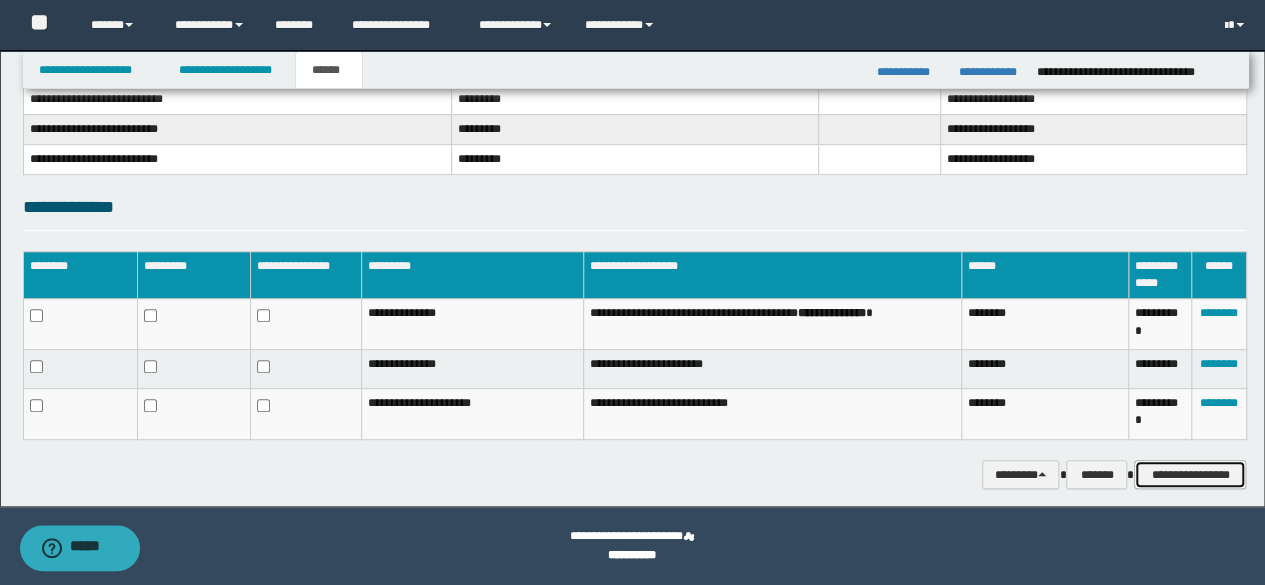 click on "**********" at bounding box center [1190, 474] 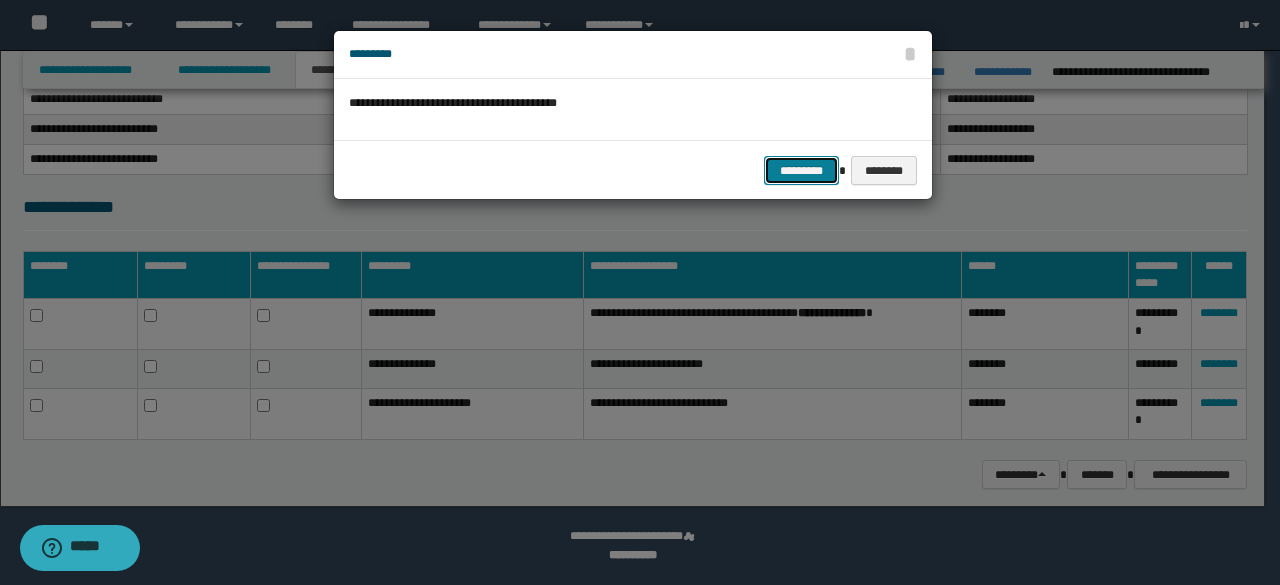 click on "*********" at bounding box center (801, 170) 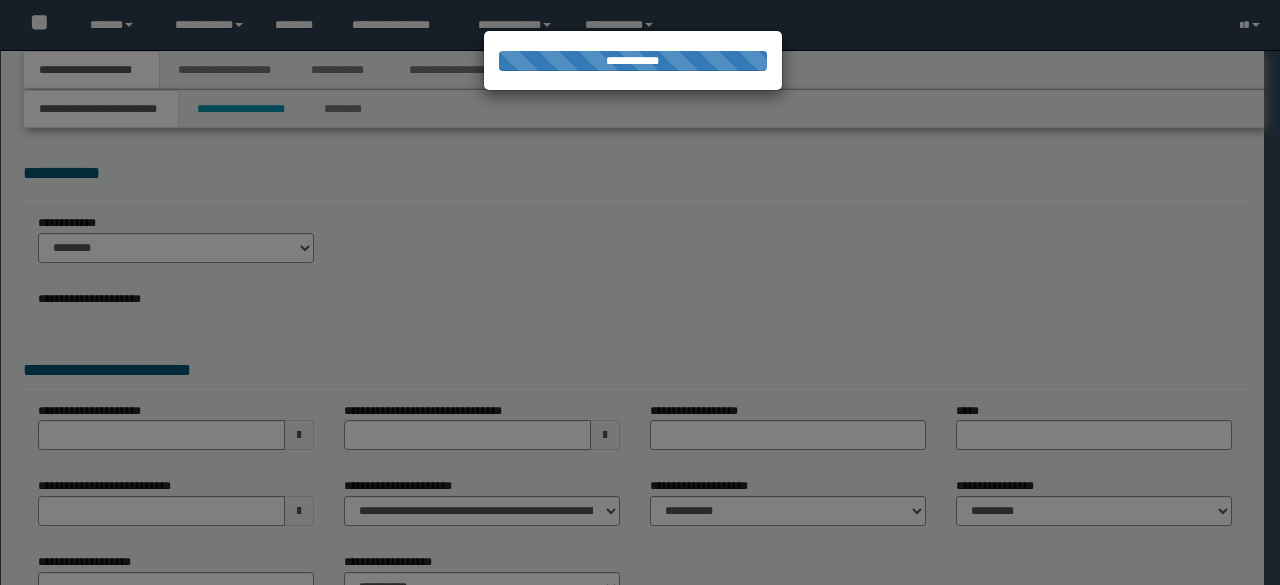 scroll, scrollTop: 0, scrollLeft: 0, axis: both 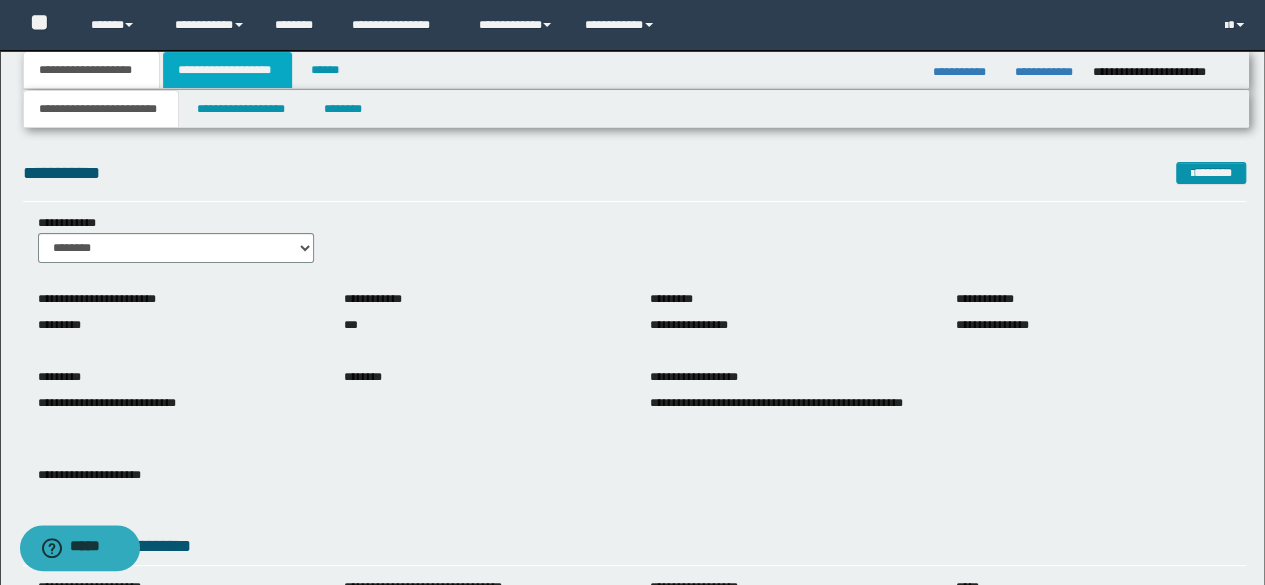 click on "**********" at bounding box center [227, 70] 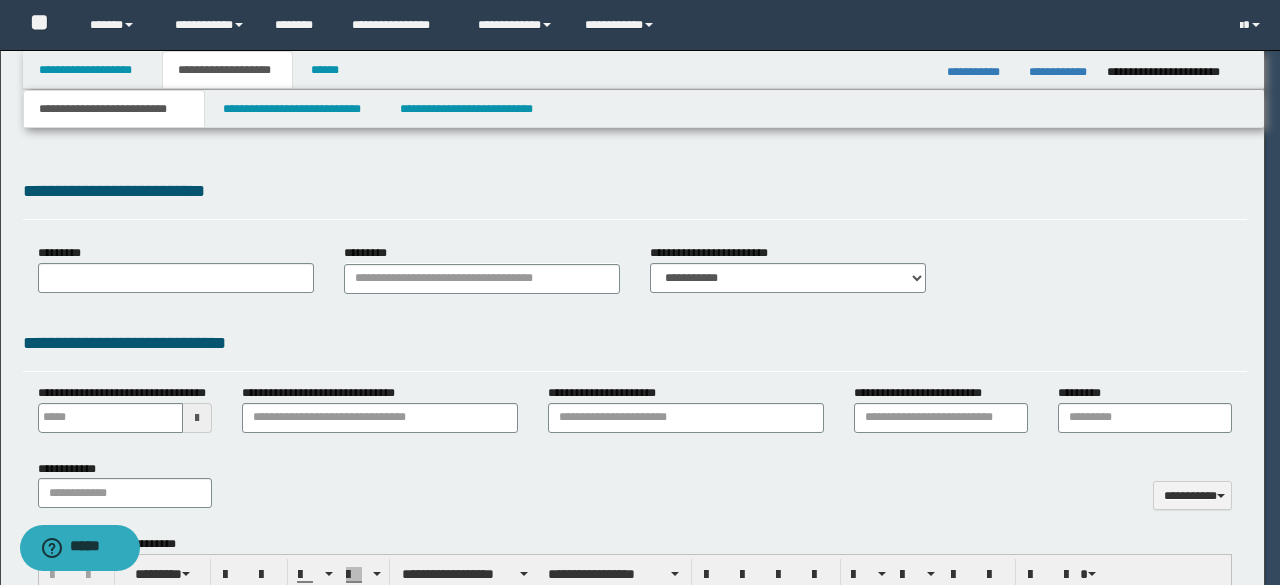 type 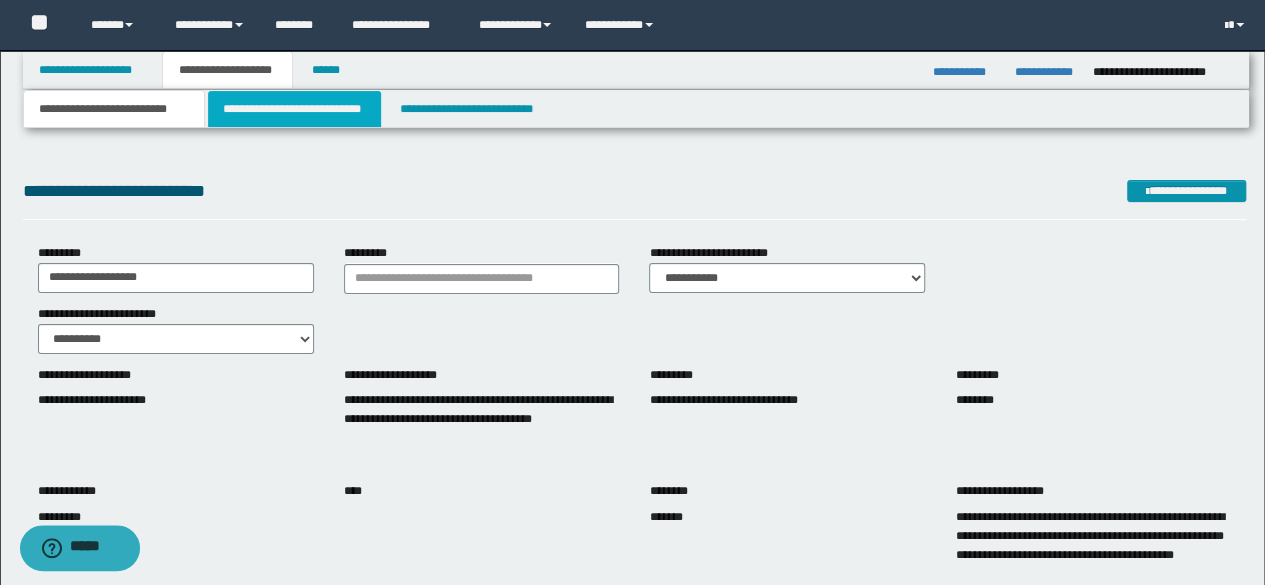 click on "**********" at bounding box center (294, 109) 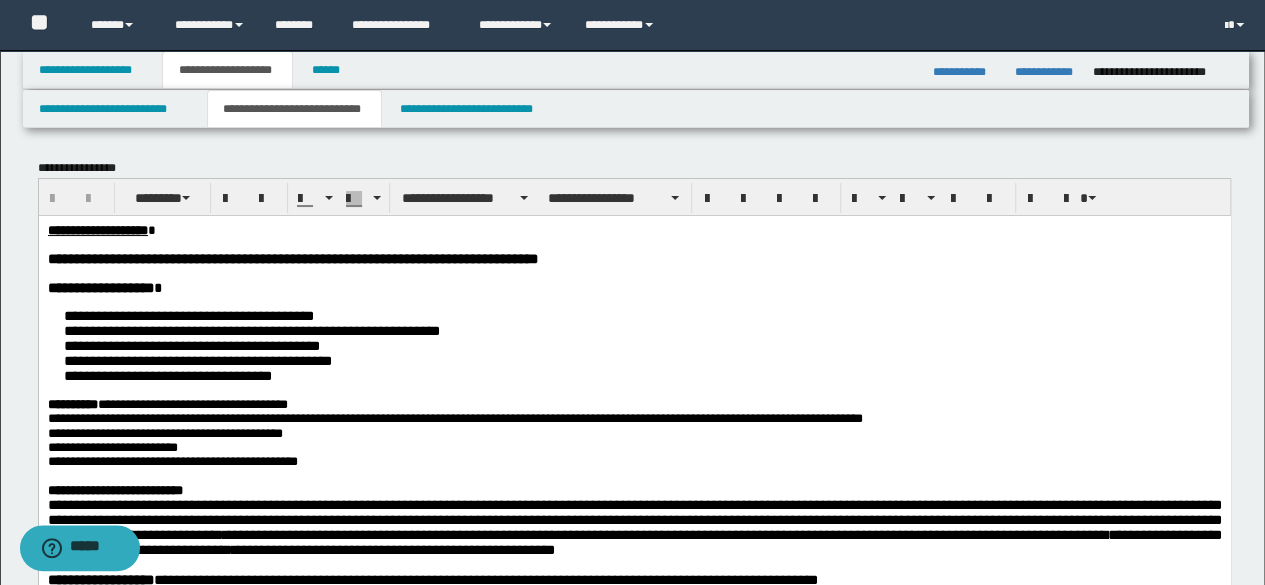 scroll, scrollTop: 300, scrollLeft: 0, axis: vertical 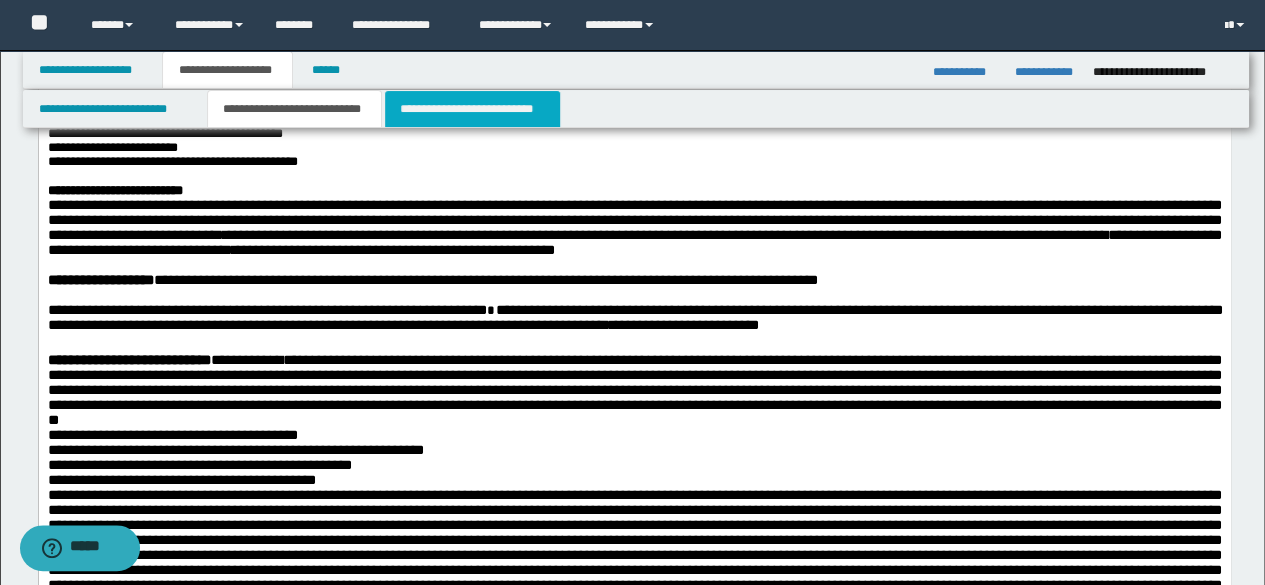 click on "**********" at bounding box center (472, 109) 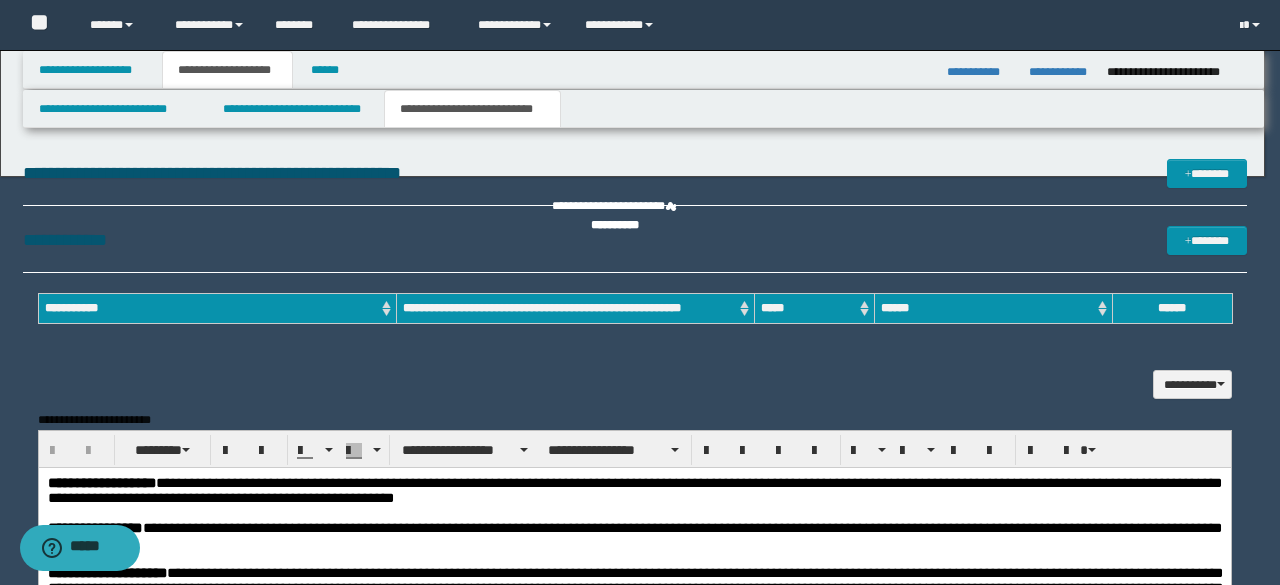 scroll, scrollTop: 0, scrollLeft: 0, axis: both 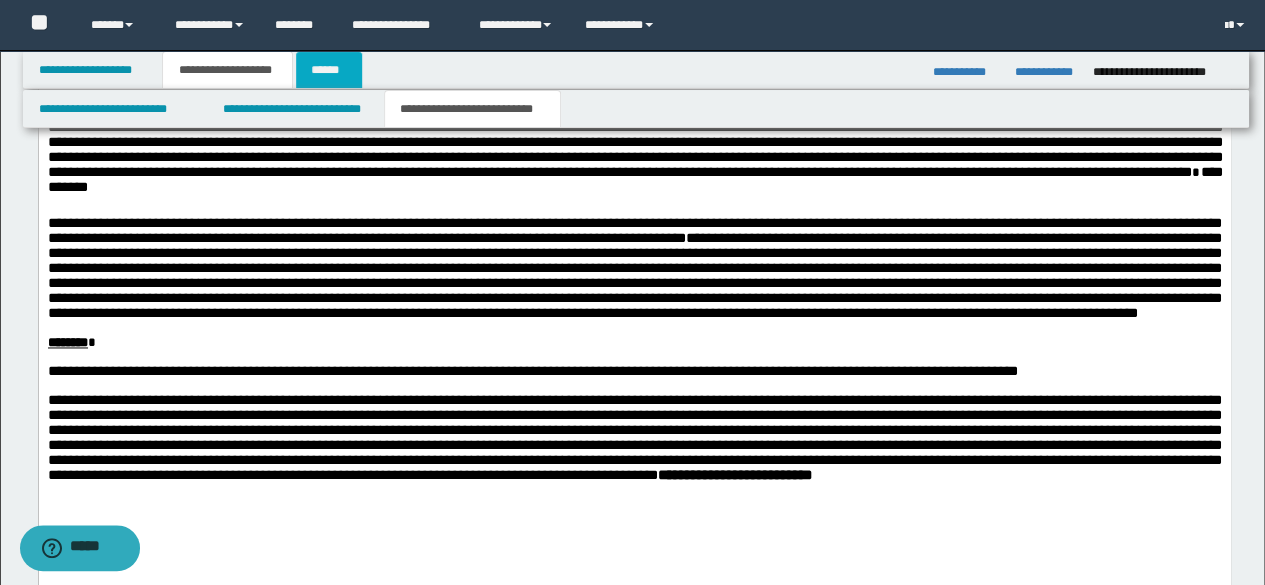 click on "******" at bounding box center (329, 70) 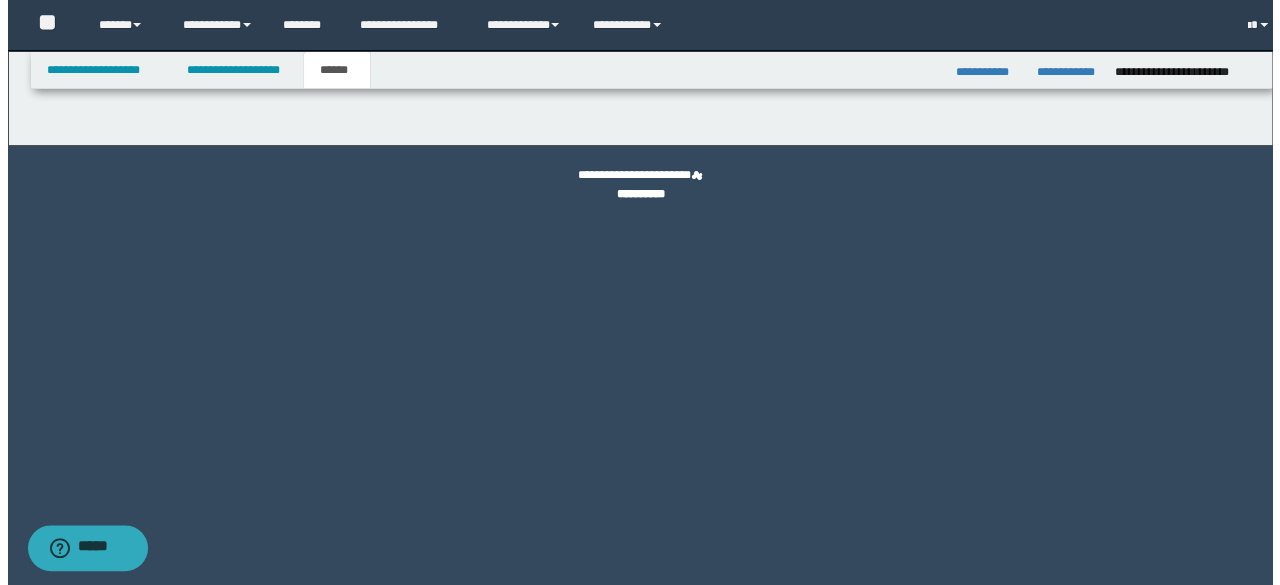 scroll, scrollTop: 0, scrollLeft: 0, axis: both 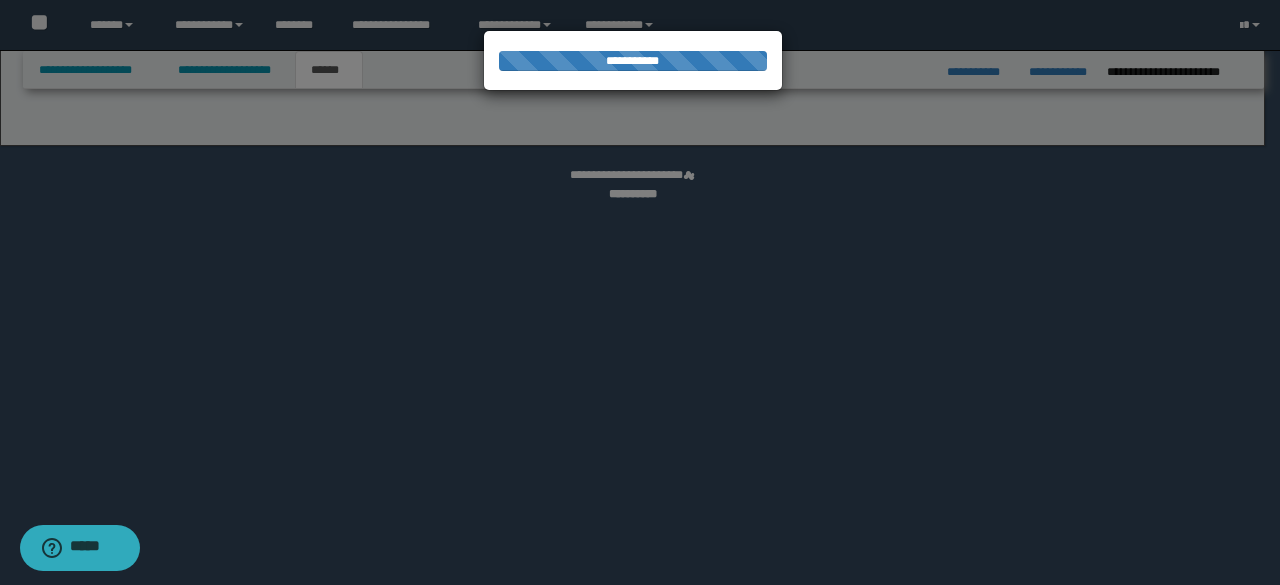select on "*" 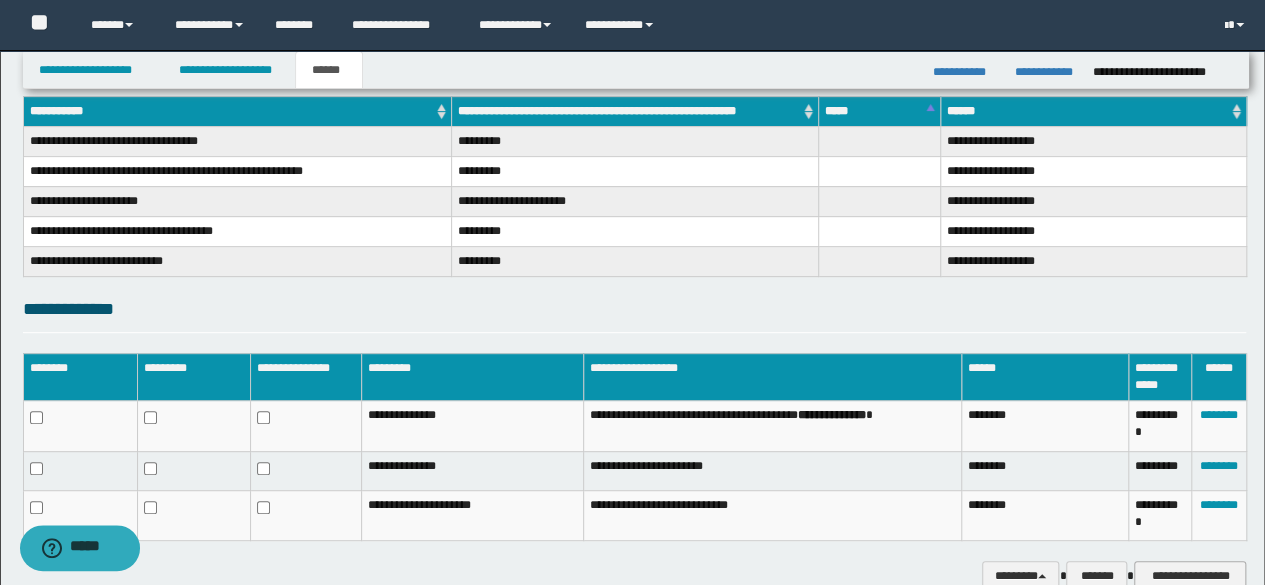 scroll, scrollTop: 415, scrollLeft: 0, axis: vertical 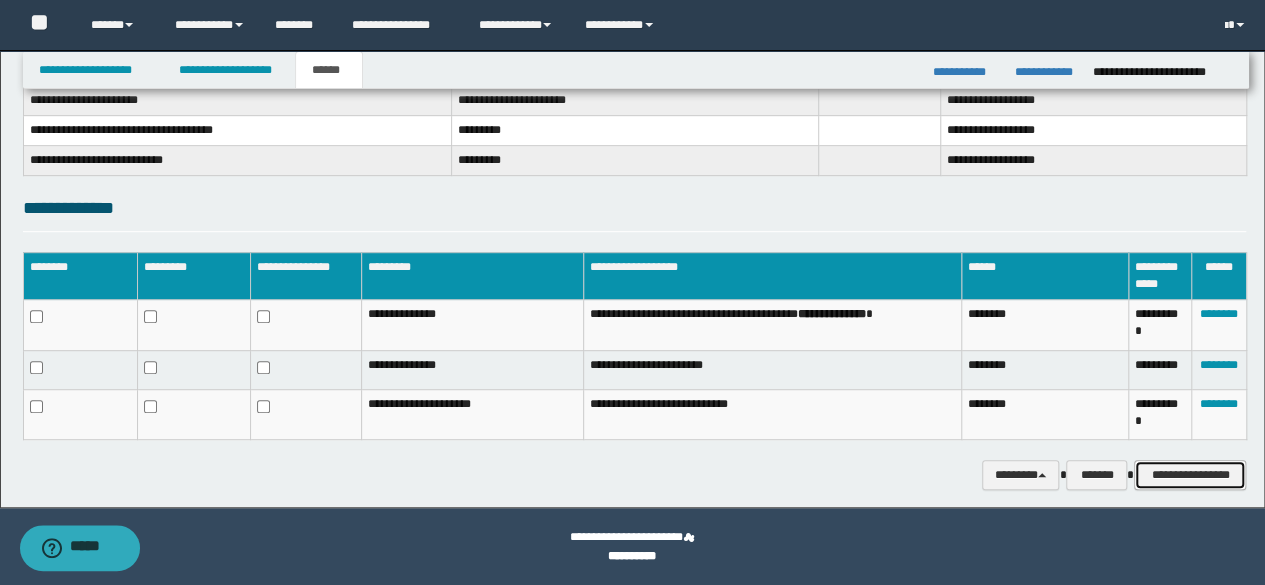 click on "**********" at bounding box center [1190, 474] 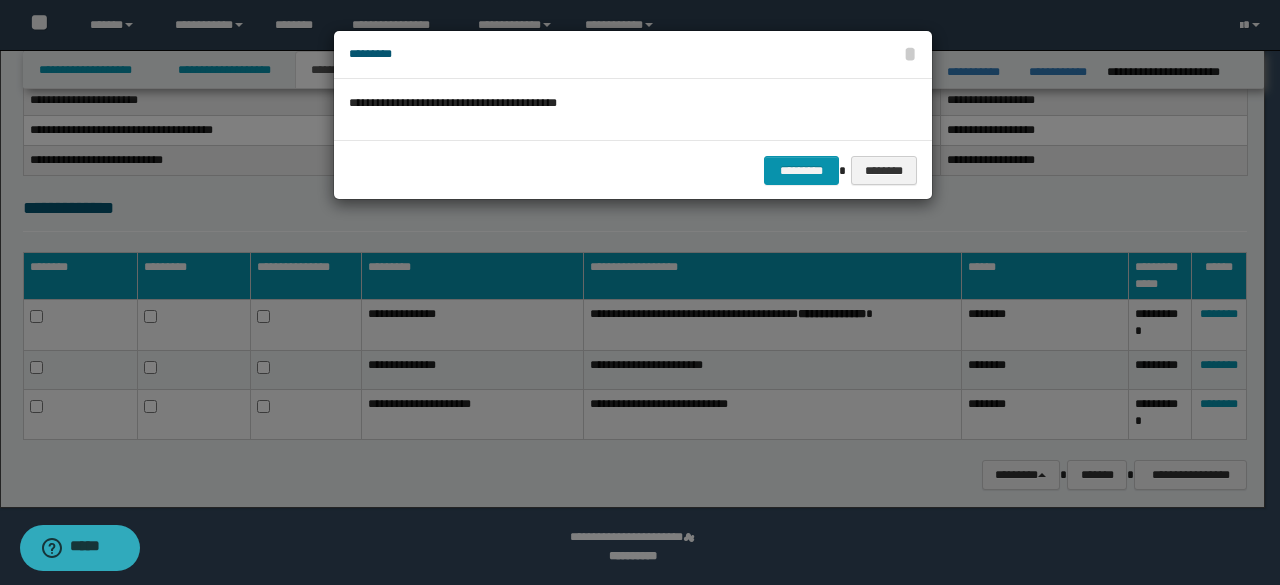 click on "*********
********" at bounding box center (633, 170) 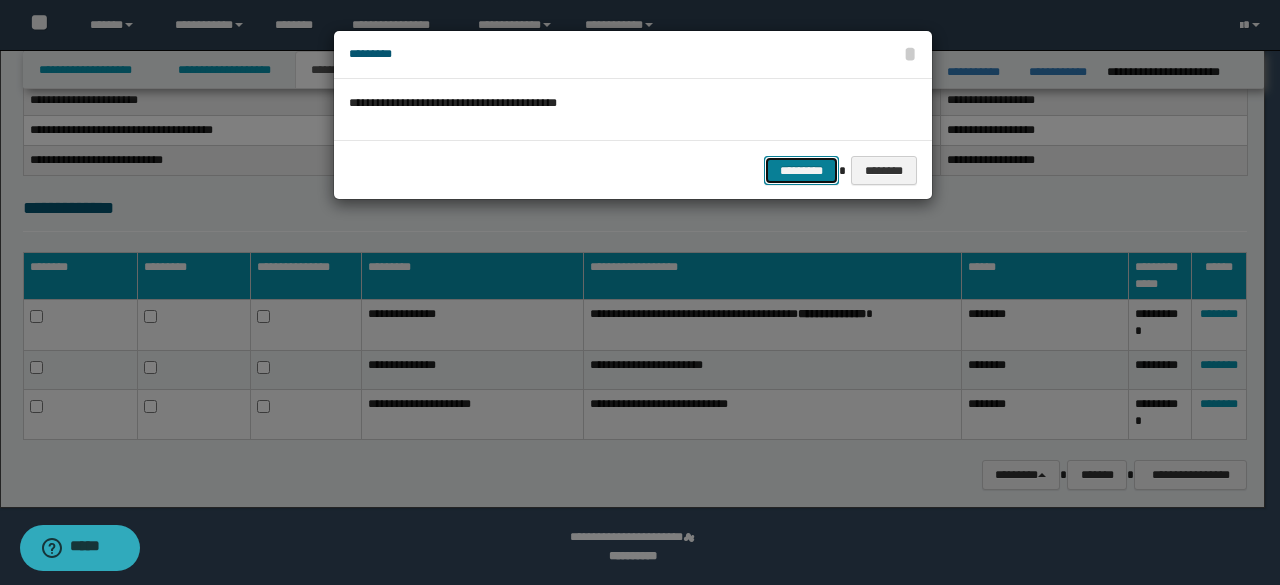 click on "*********" at bounding box center (801, 170) 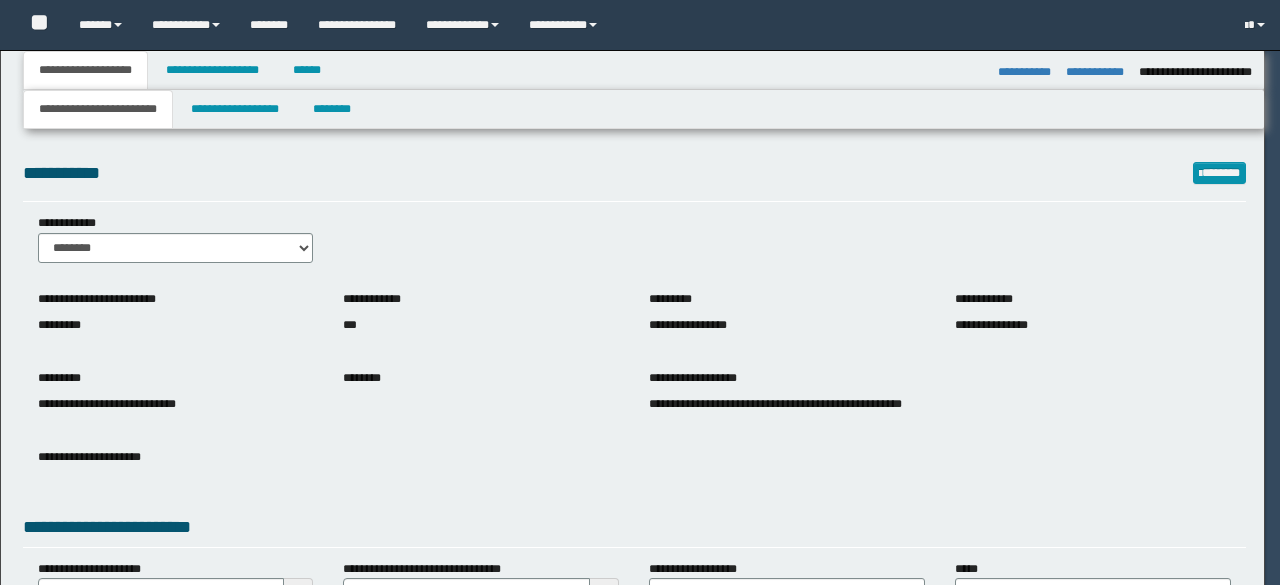 select on "*" 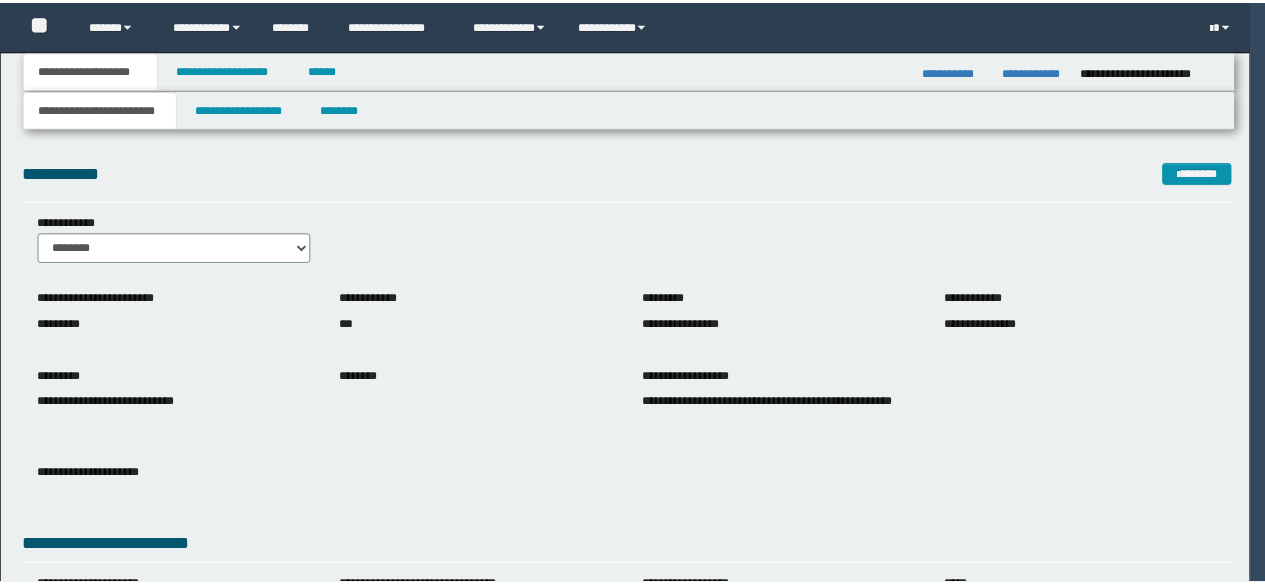 scroll, scrollTop: 0, scrollLeft: 0, axis: both 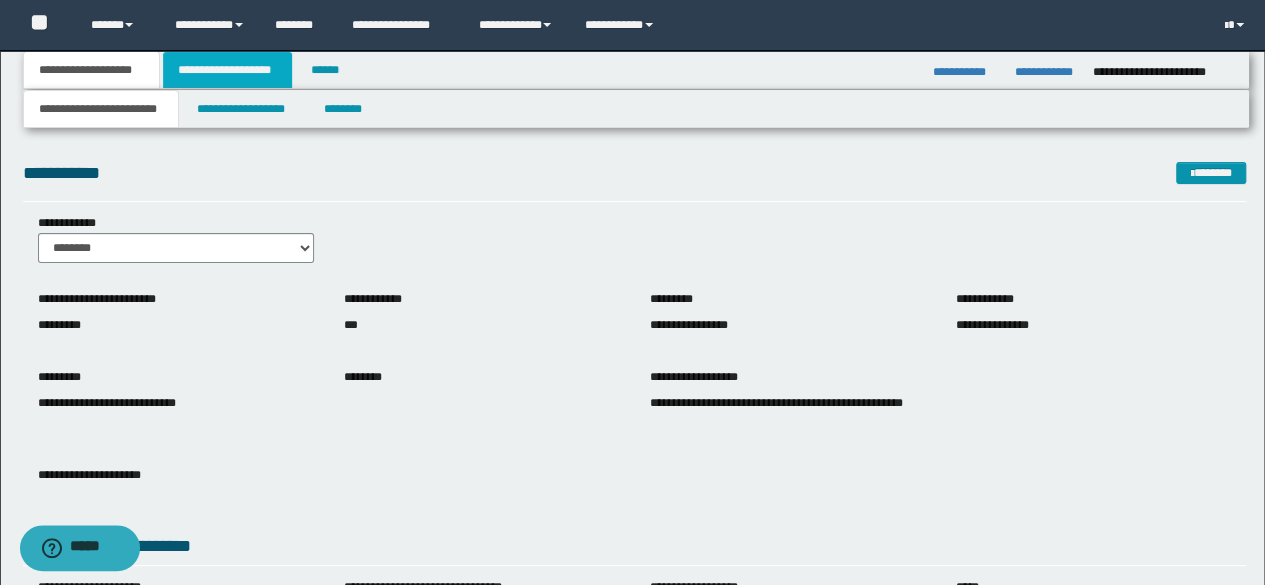 click on "**********" at bounding box center (227, 70) 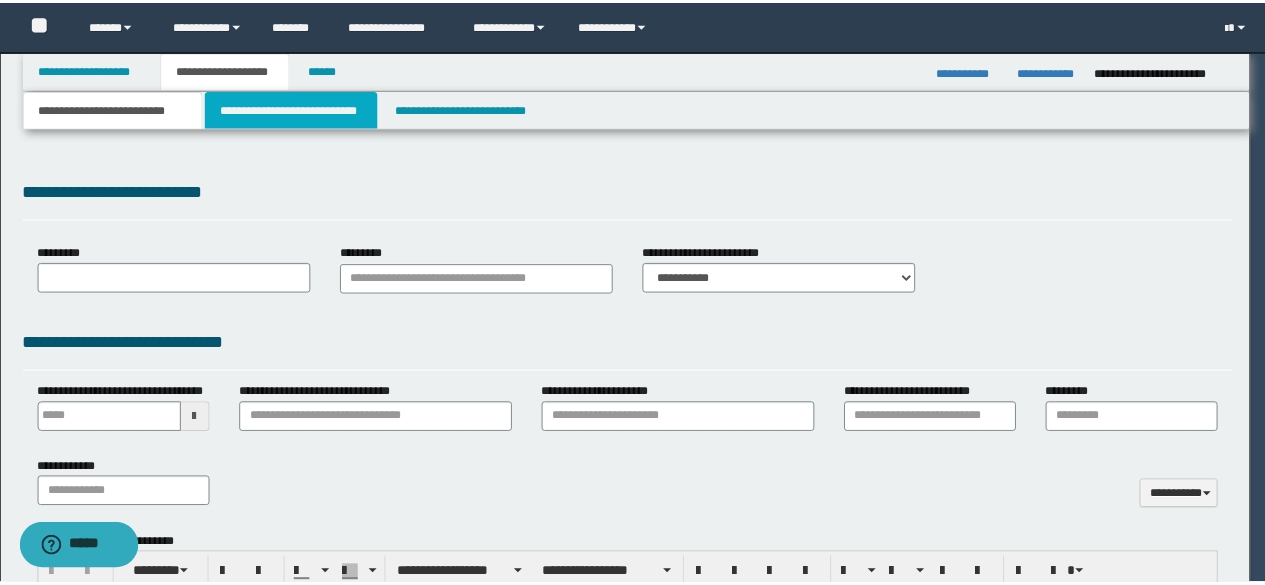 scroll, scrollTop: 0, scrollLeft: 0, axis: both 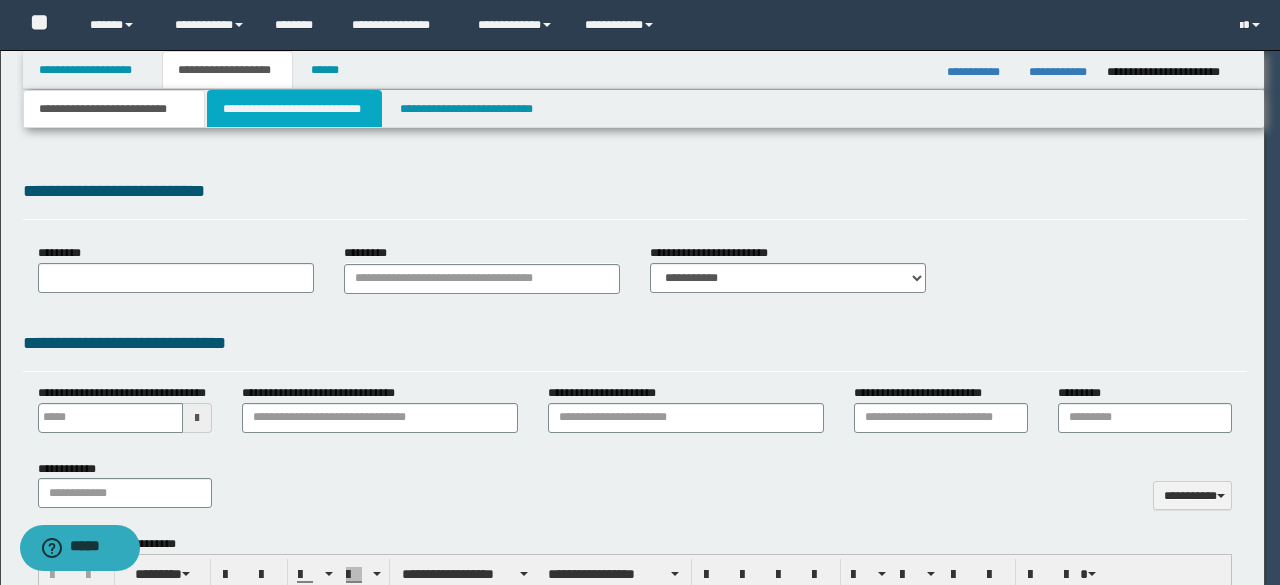 type on "**********" 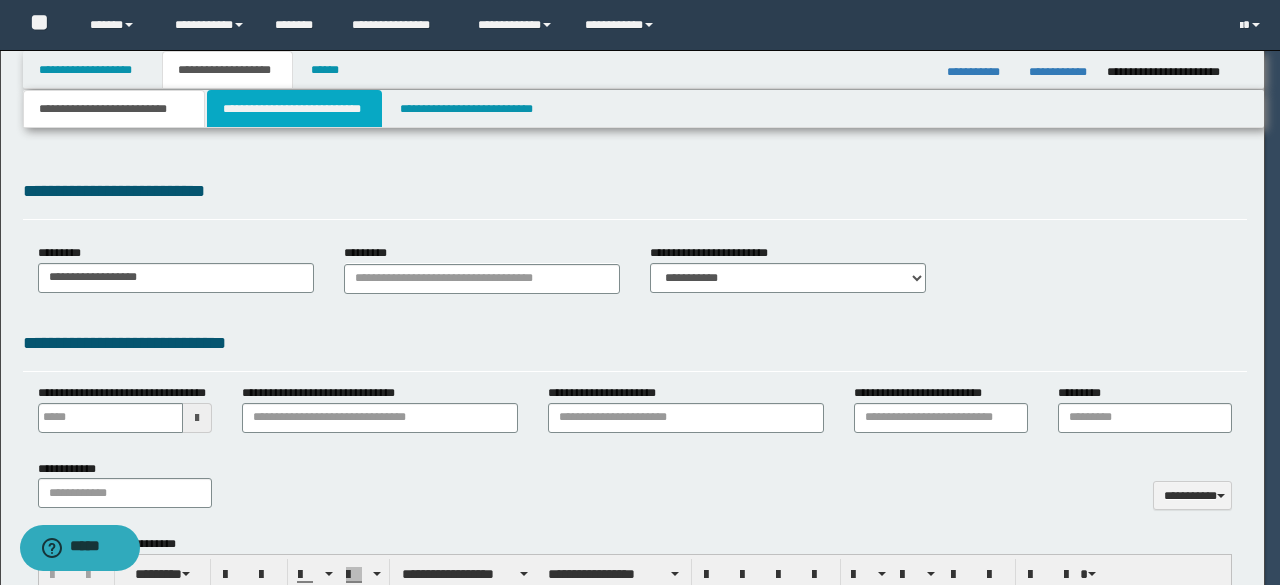 click on "**********" at bounding box center [294, 109] 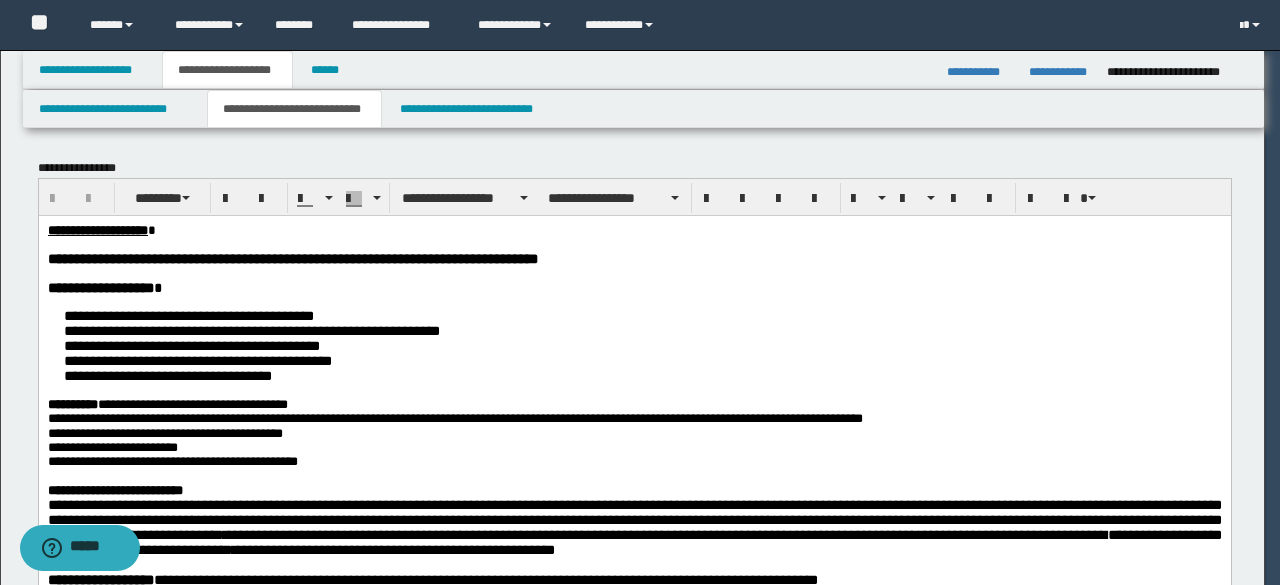 scroll, scrollTop: 0, scrollLeft: 0, axis: both 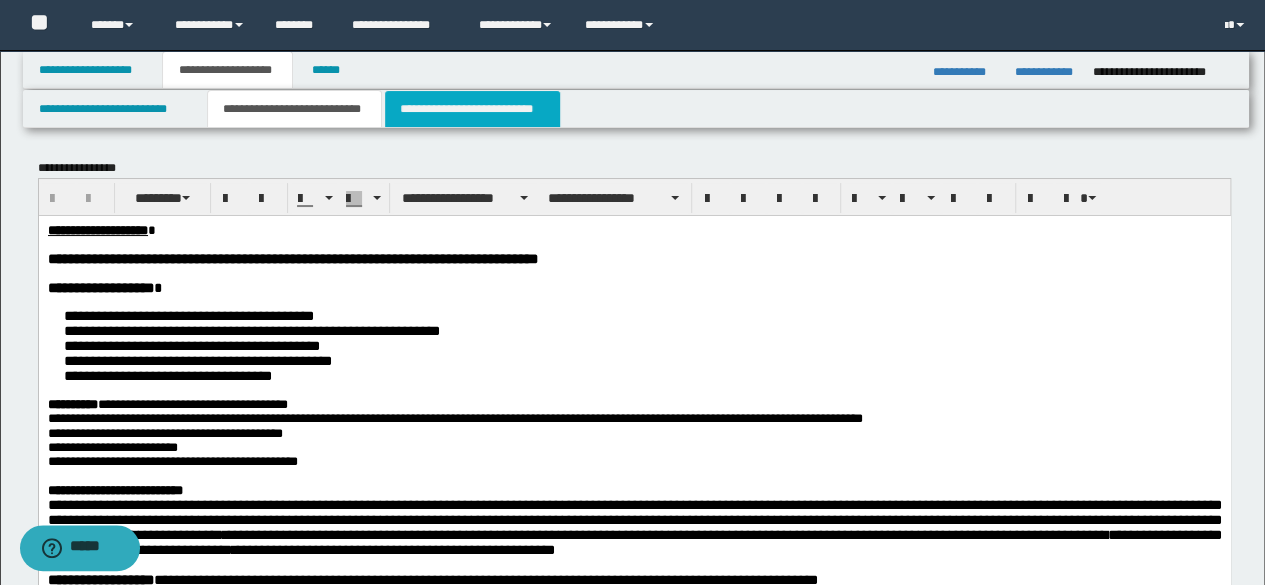 click on "**********" at bounding box center (472, 109) 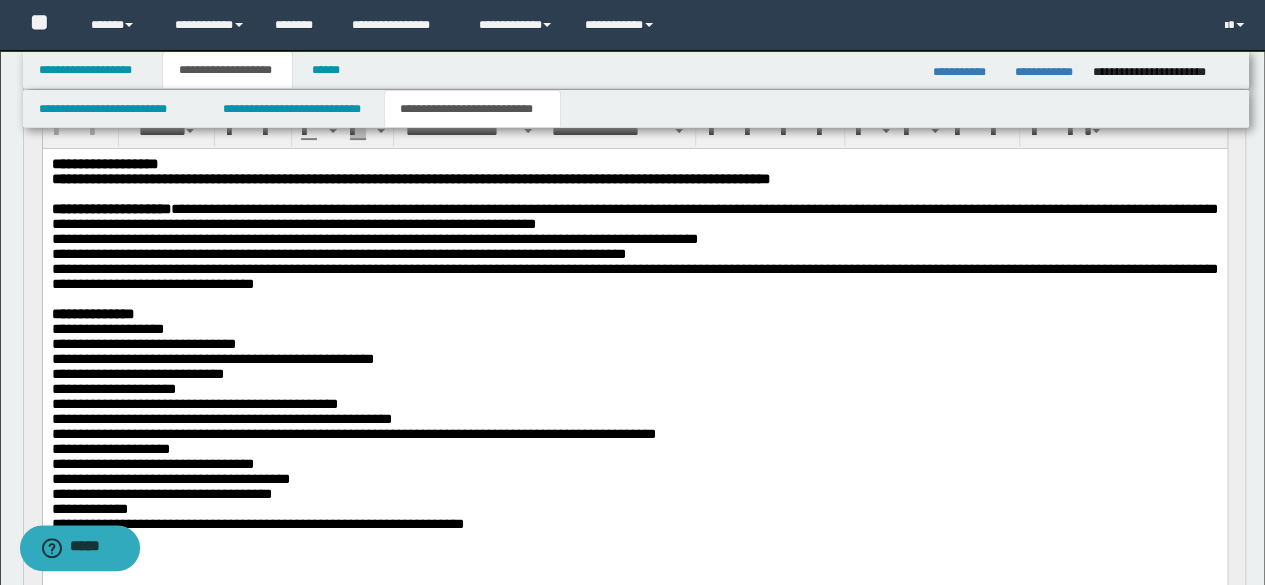 scroll, scrollTop: 300, scrollLeft: 0, axis: vertical 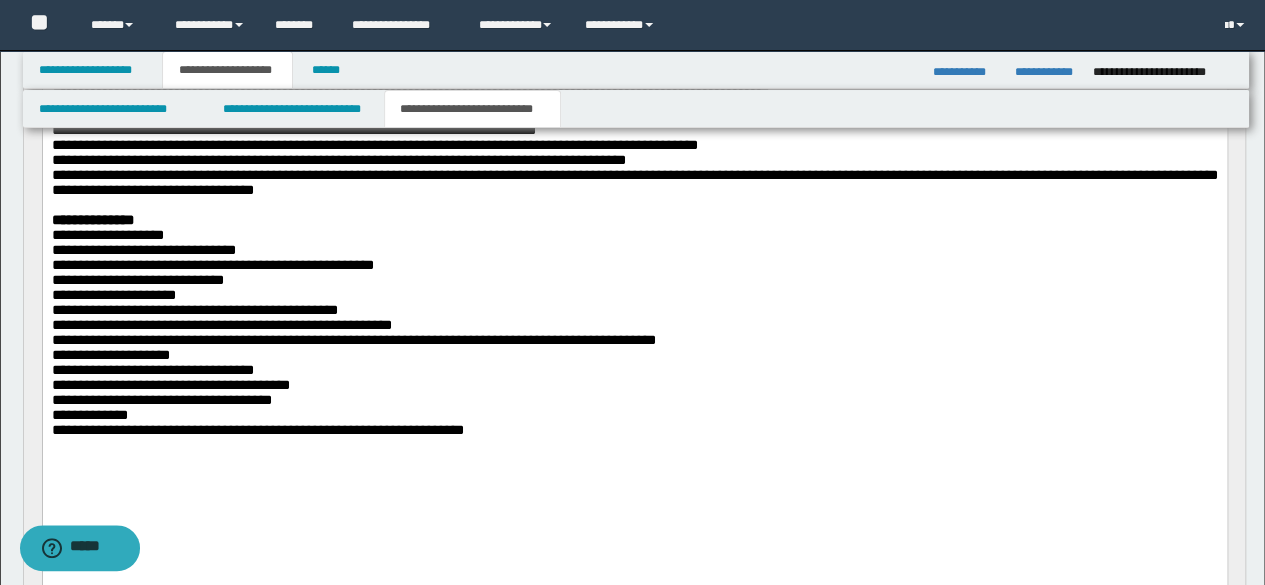 click on "**********" at bounding box center [634, 429] 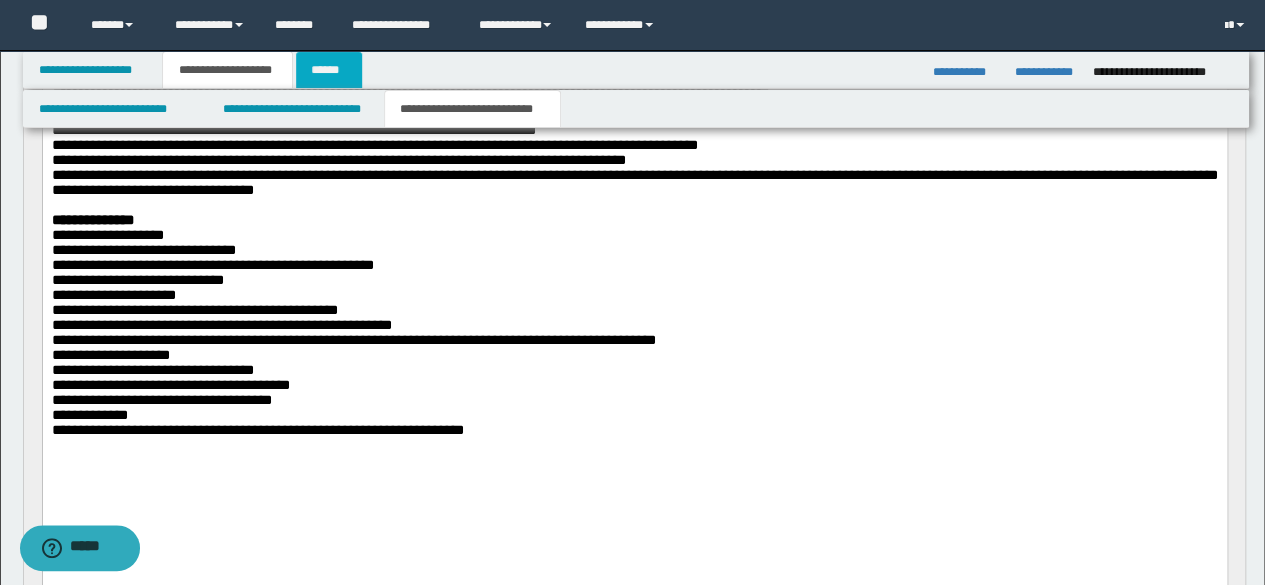 click on "******" at bounding box center (329, 70) 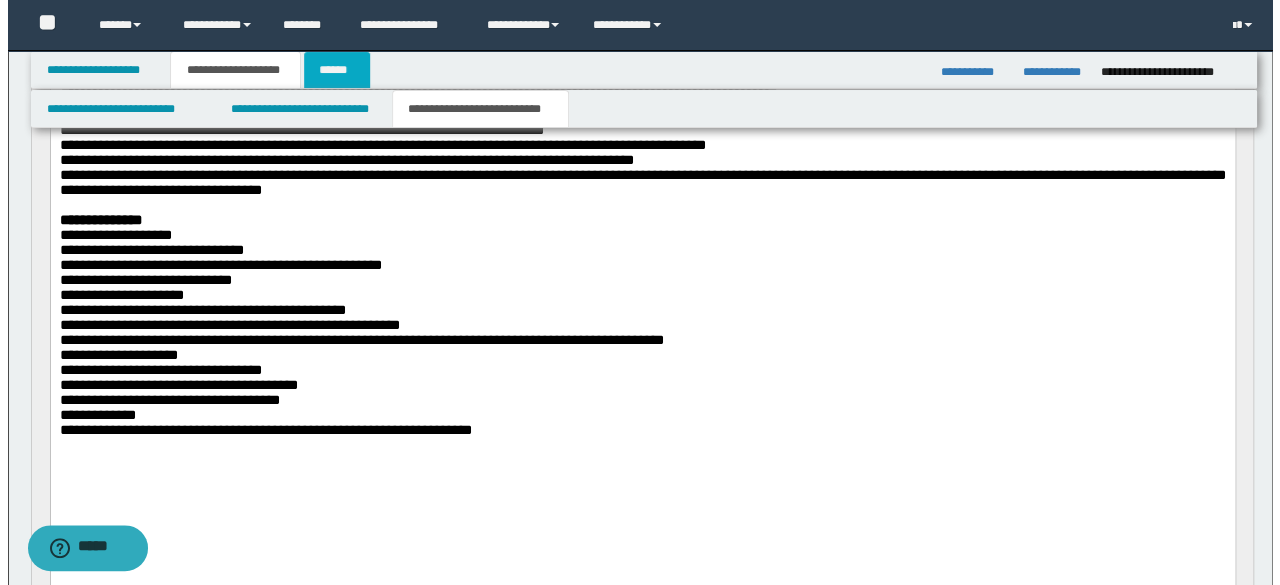 scroll, scrollTop: 0, scrollLeft: 0, axis: both 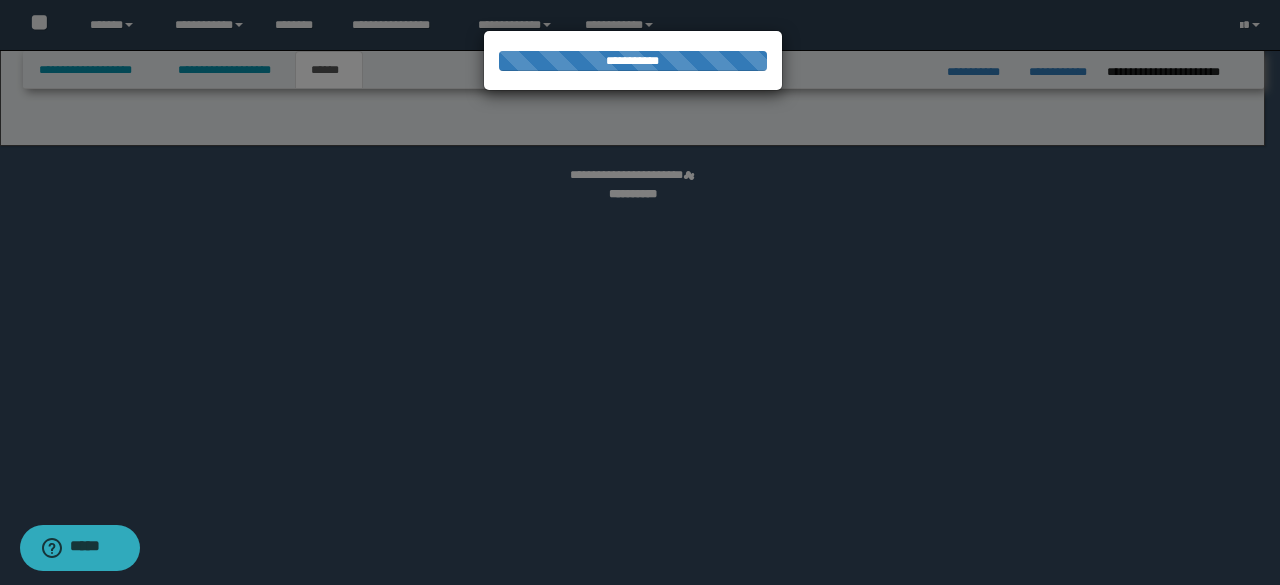 select on "*" 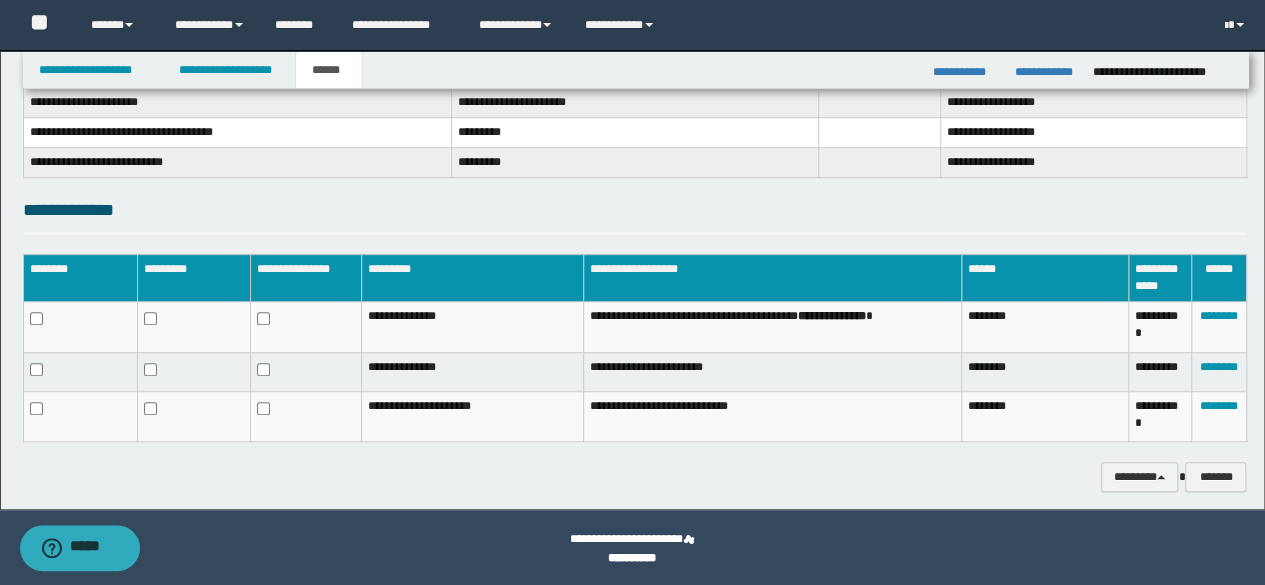 scroll, scrollTop: 415, scrollLeft: 0, axis: vertical 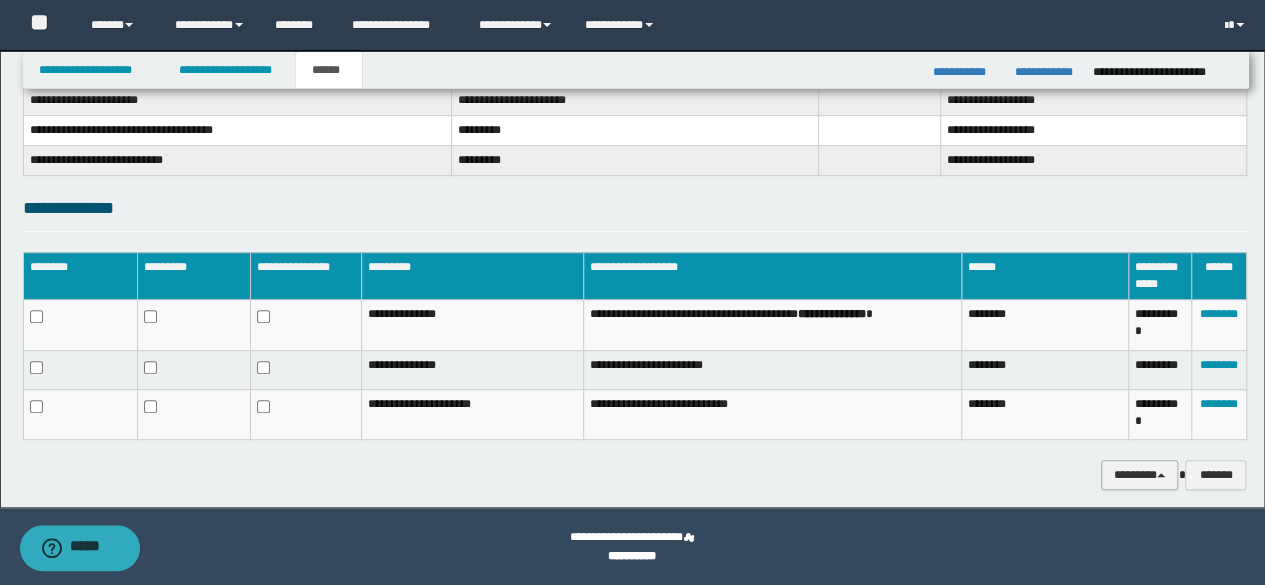 click on "********" at bounding box center (1140, 474) 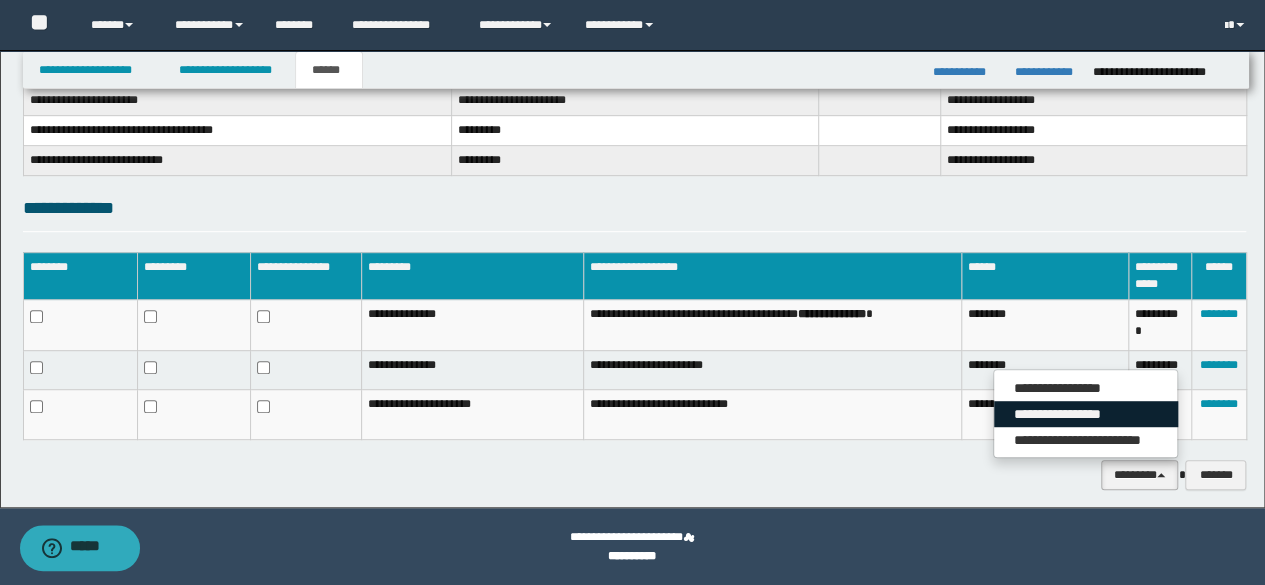 click on "**********" at bounding box center [1086, 414] 